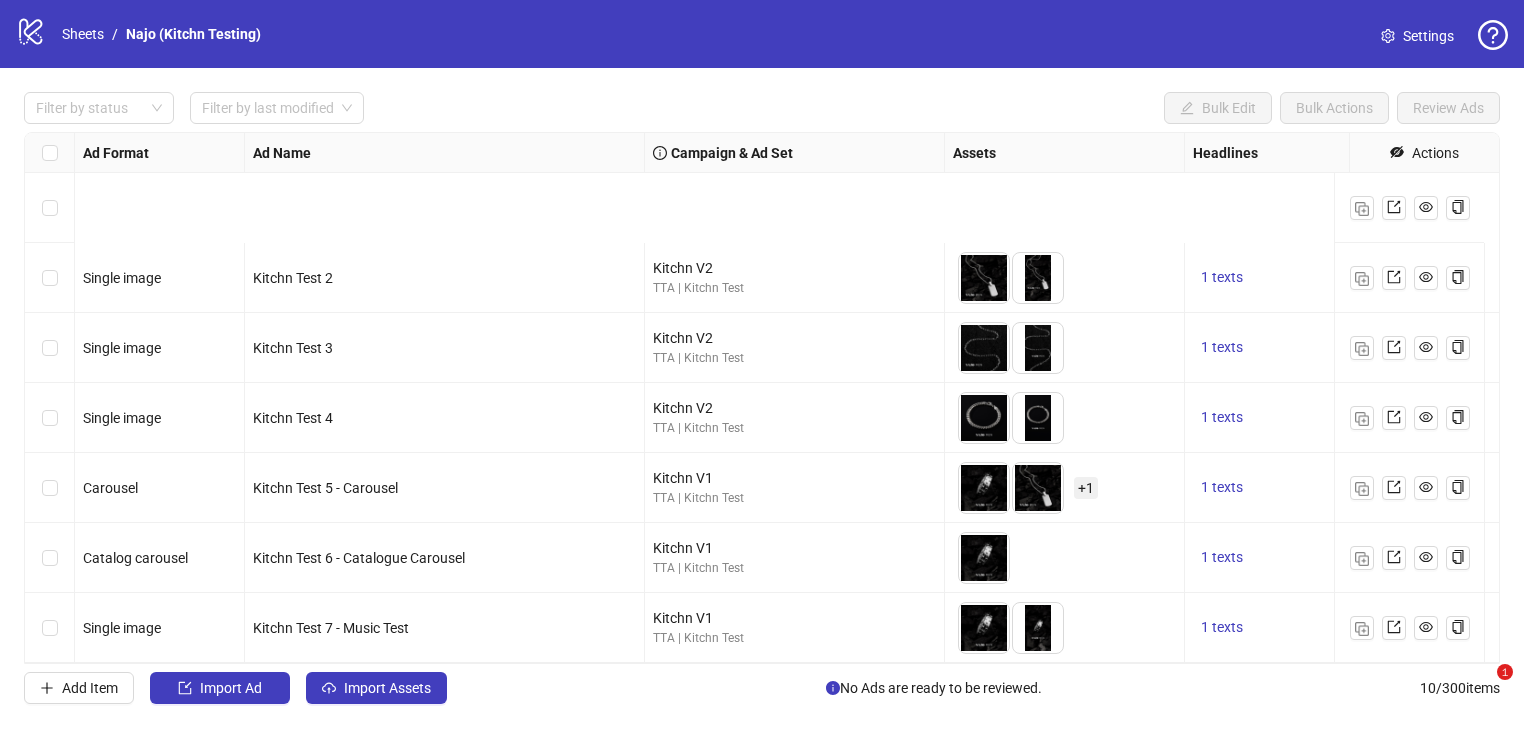 scroll, scrollTop: 0, scrollLeft: 0, axis: both 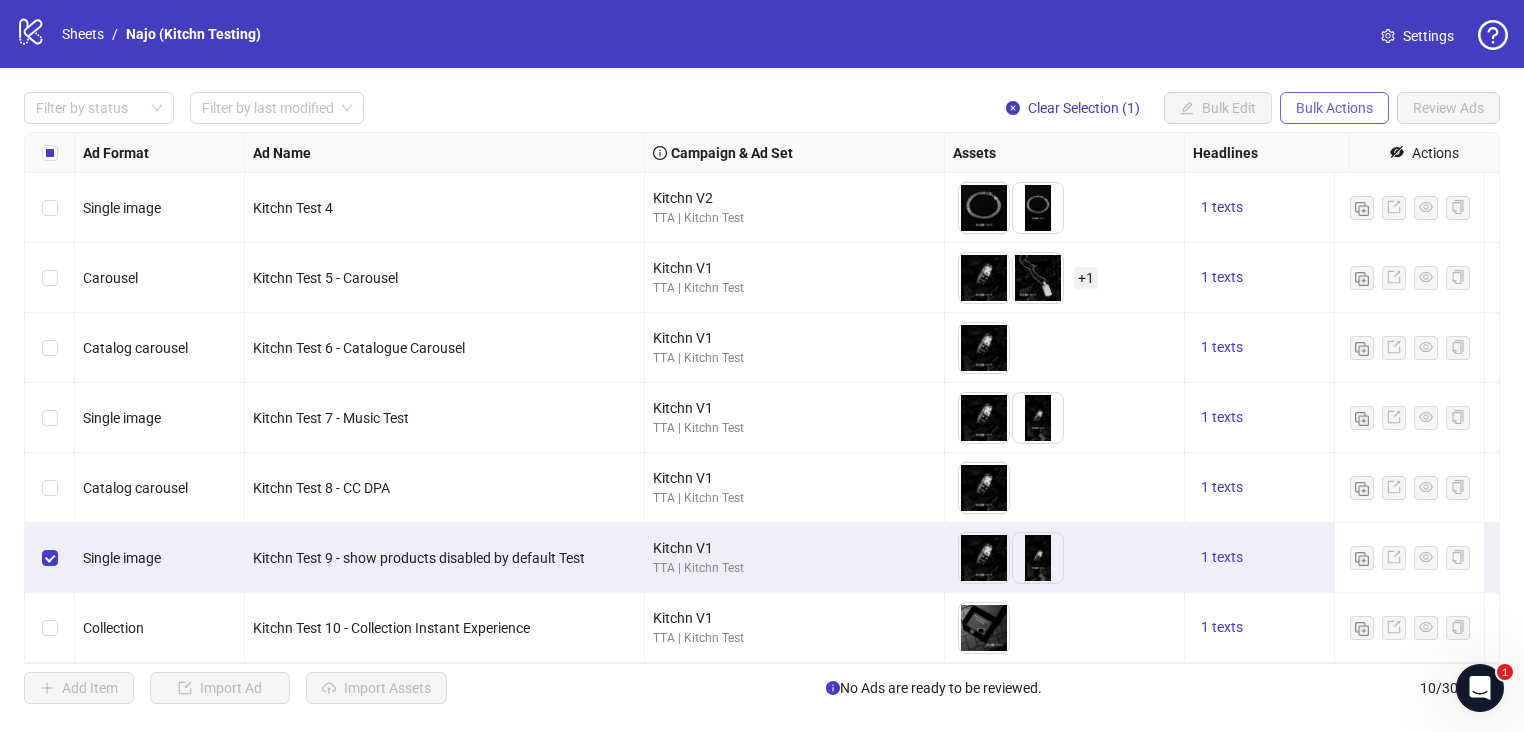 click on "Bulk Actions" at bounding box center (1187, 108) 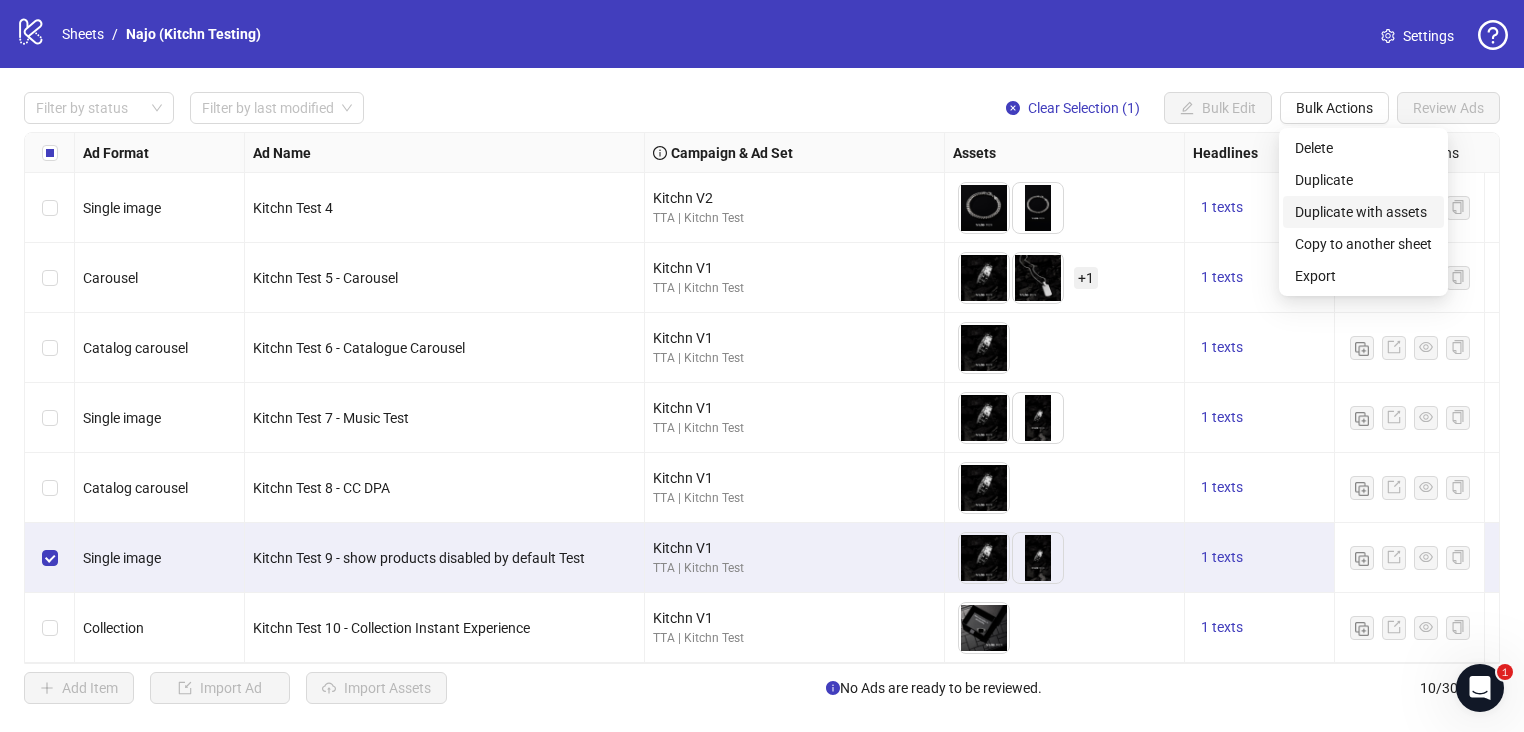 click on "Duplicate with assets" at bounding box center [1363, 212] 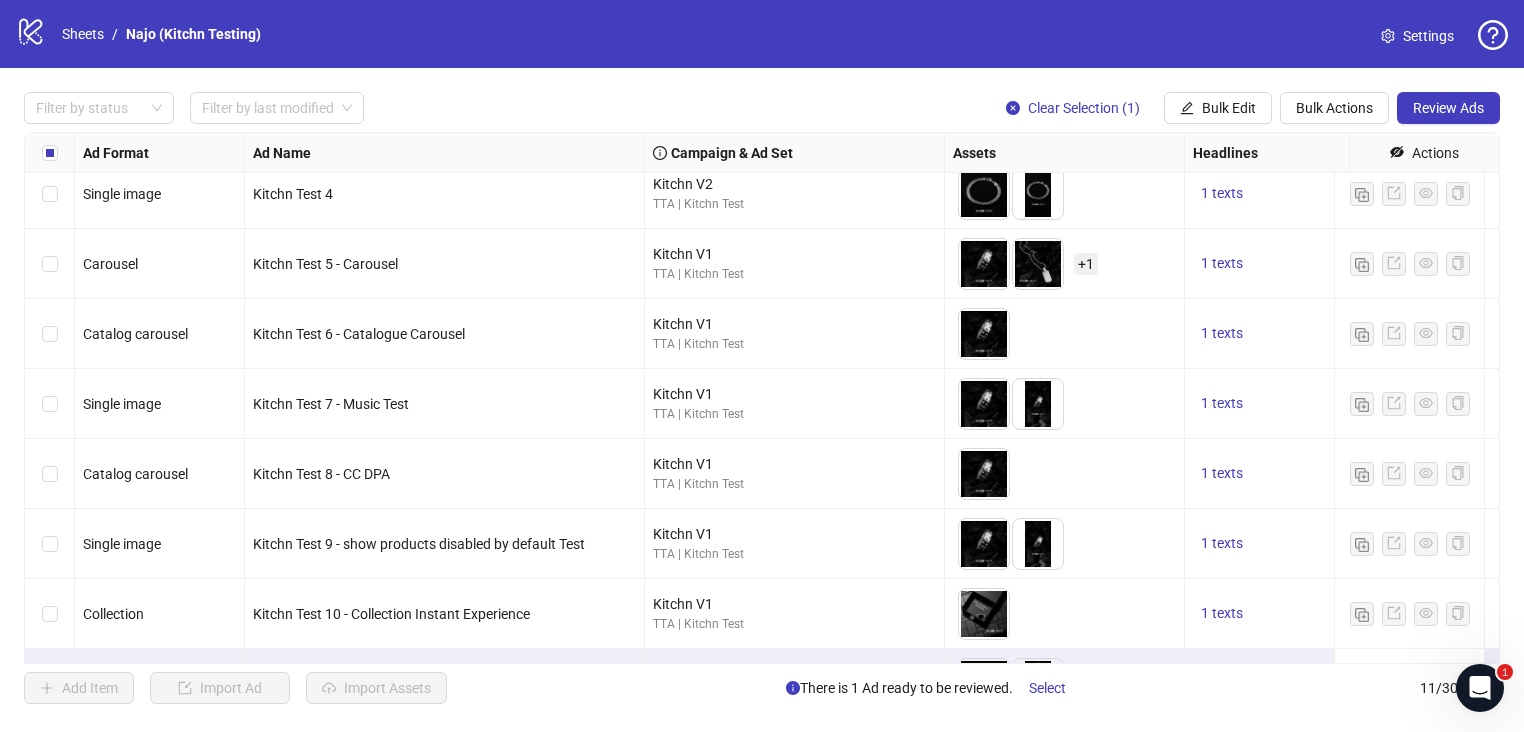 scroll, scrollTop: 295, scrollLeft: 0, axis: vertical 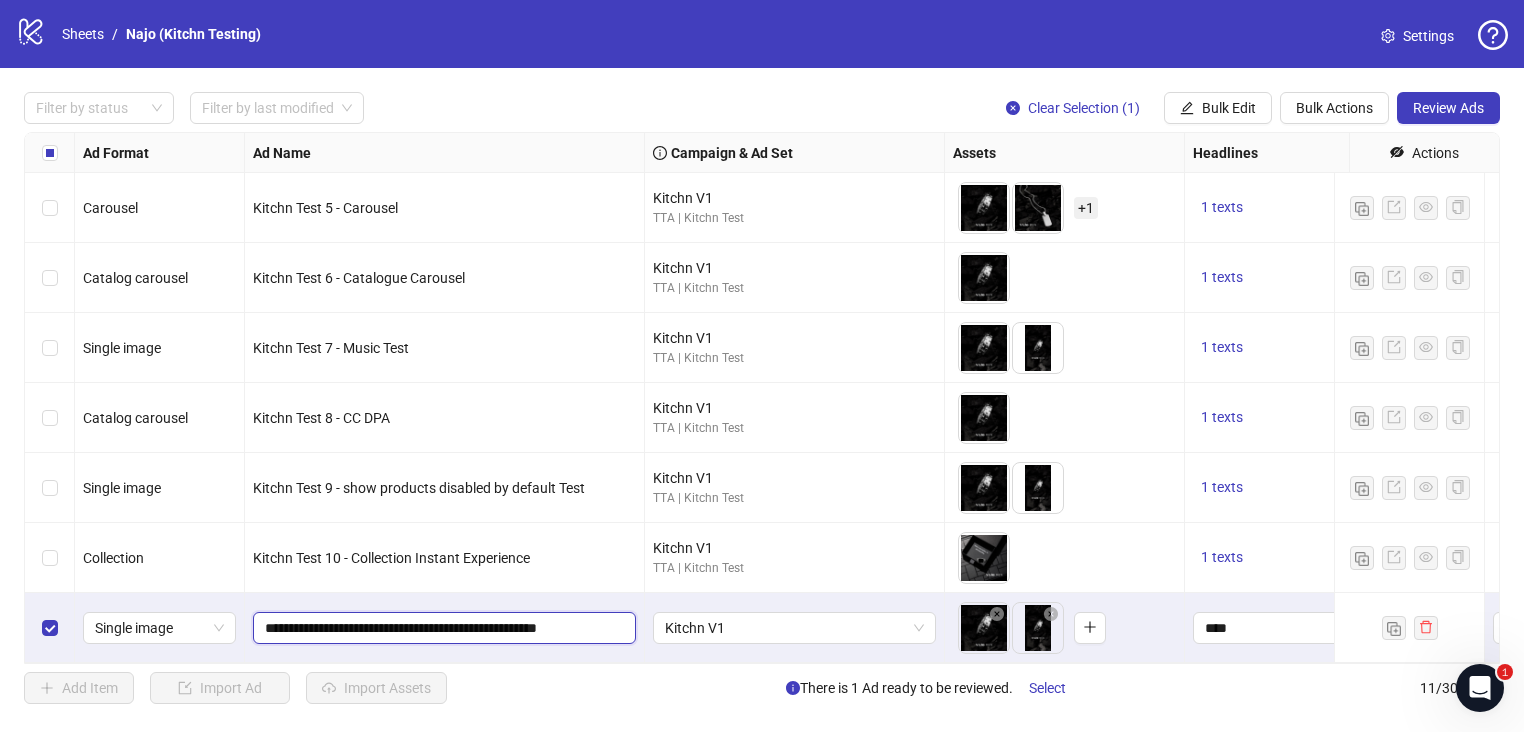 click on "**********" at bounding box center [442, 628] 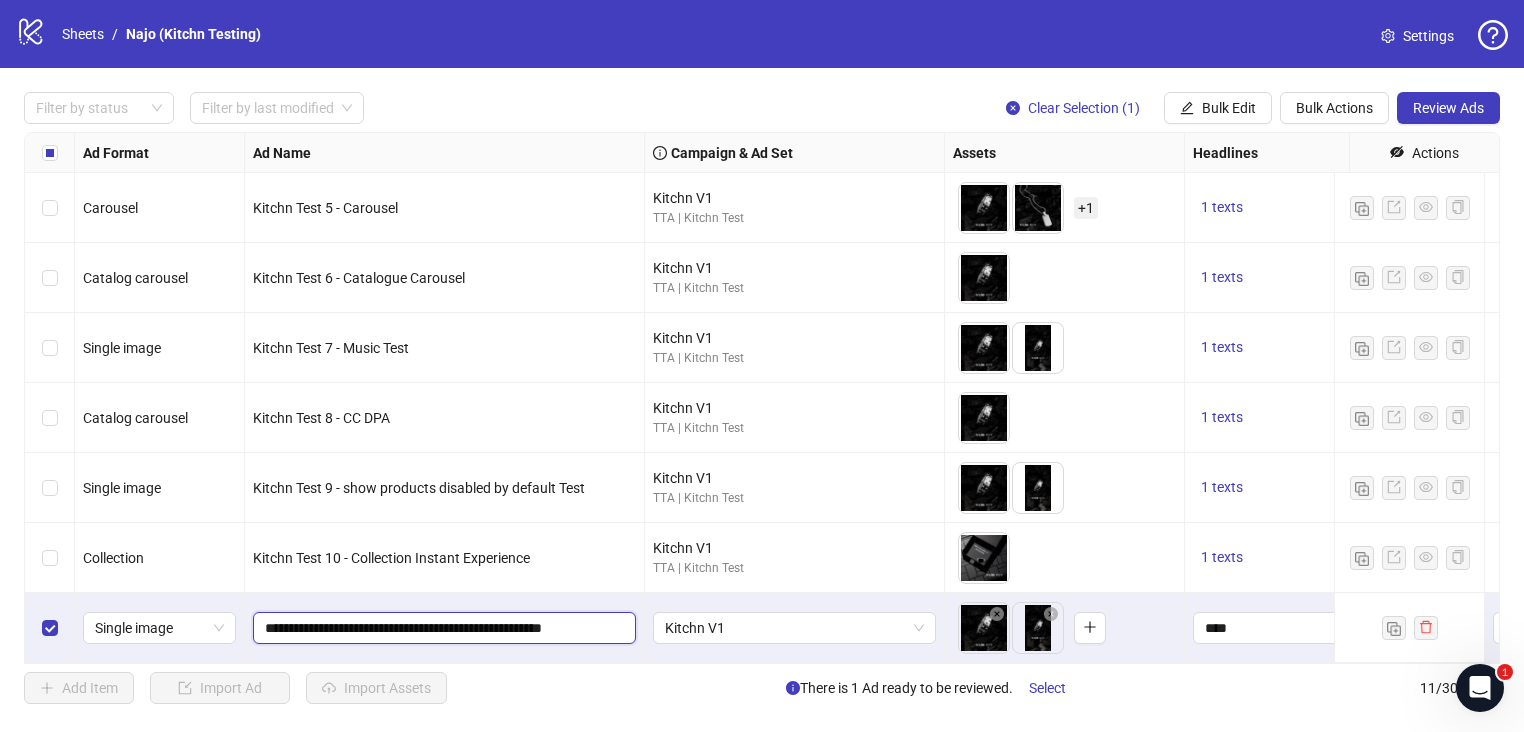drag, startPoint x: 364, startPoint y: 611, endPoint x: 502, endPoint y: 615, distance: 138.05795 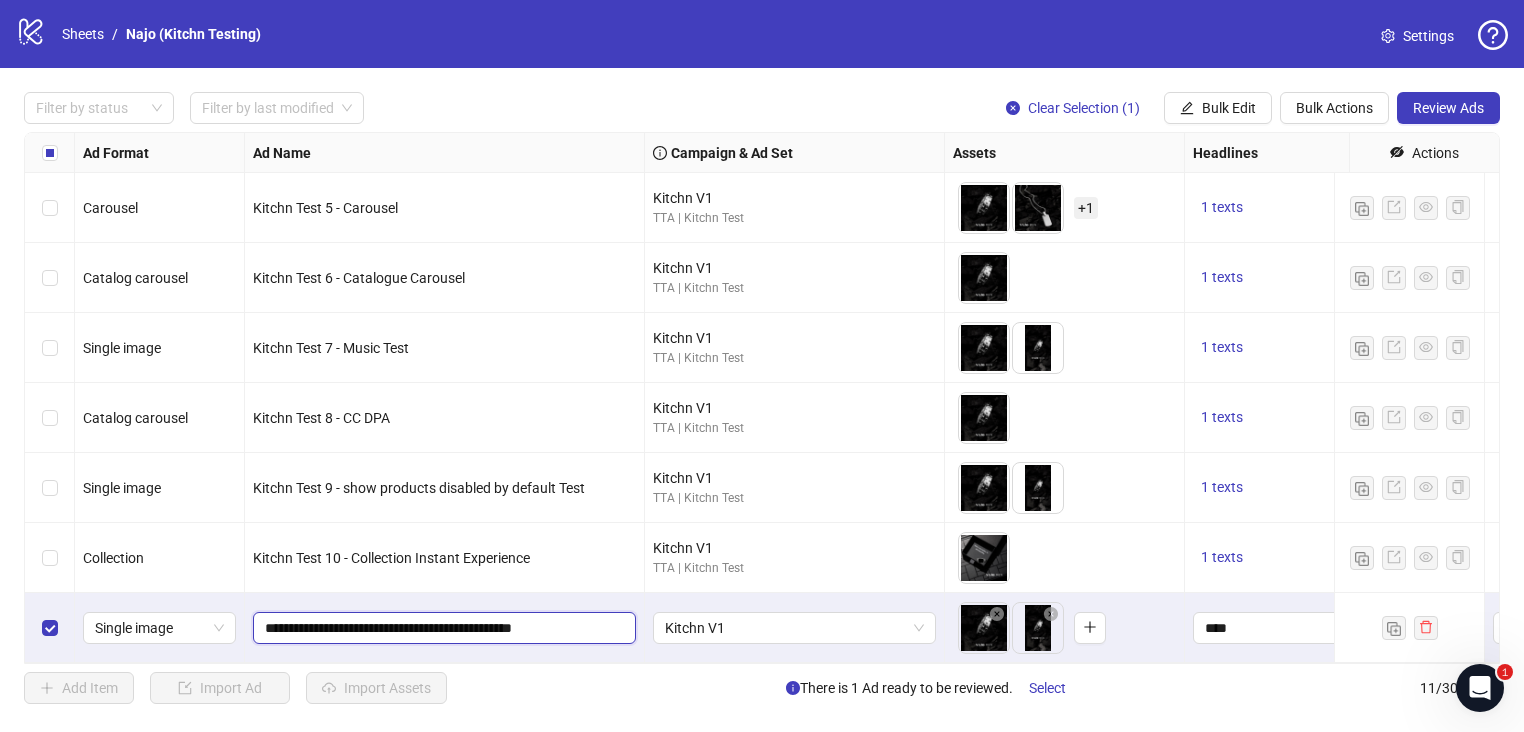type on "**********" 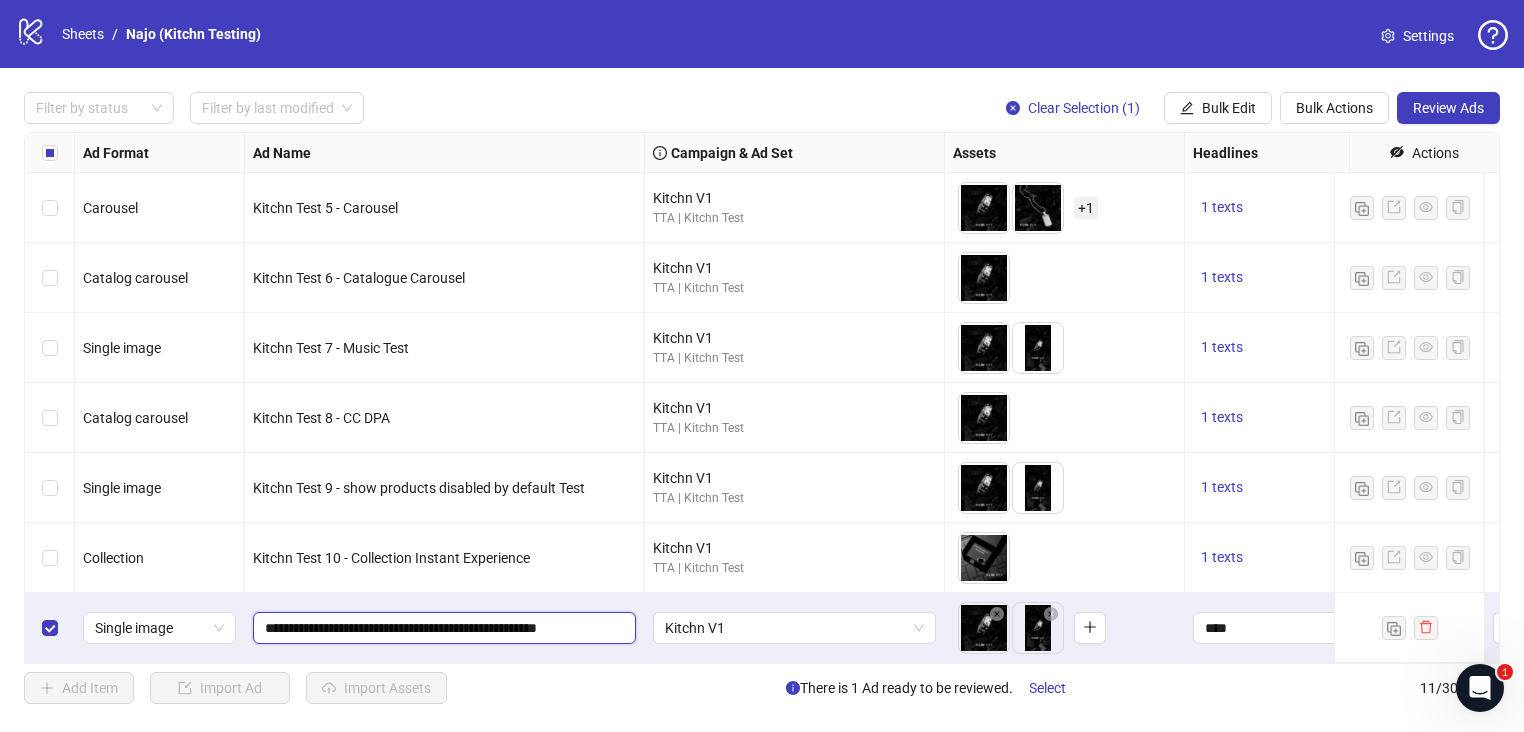 click on "**********" at bounding box center [442, 628] 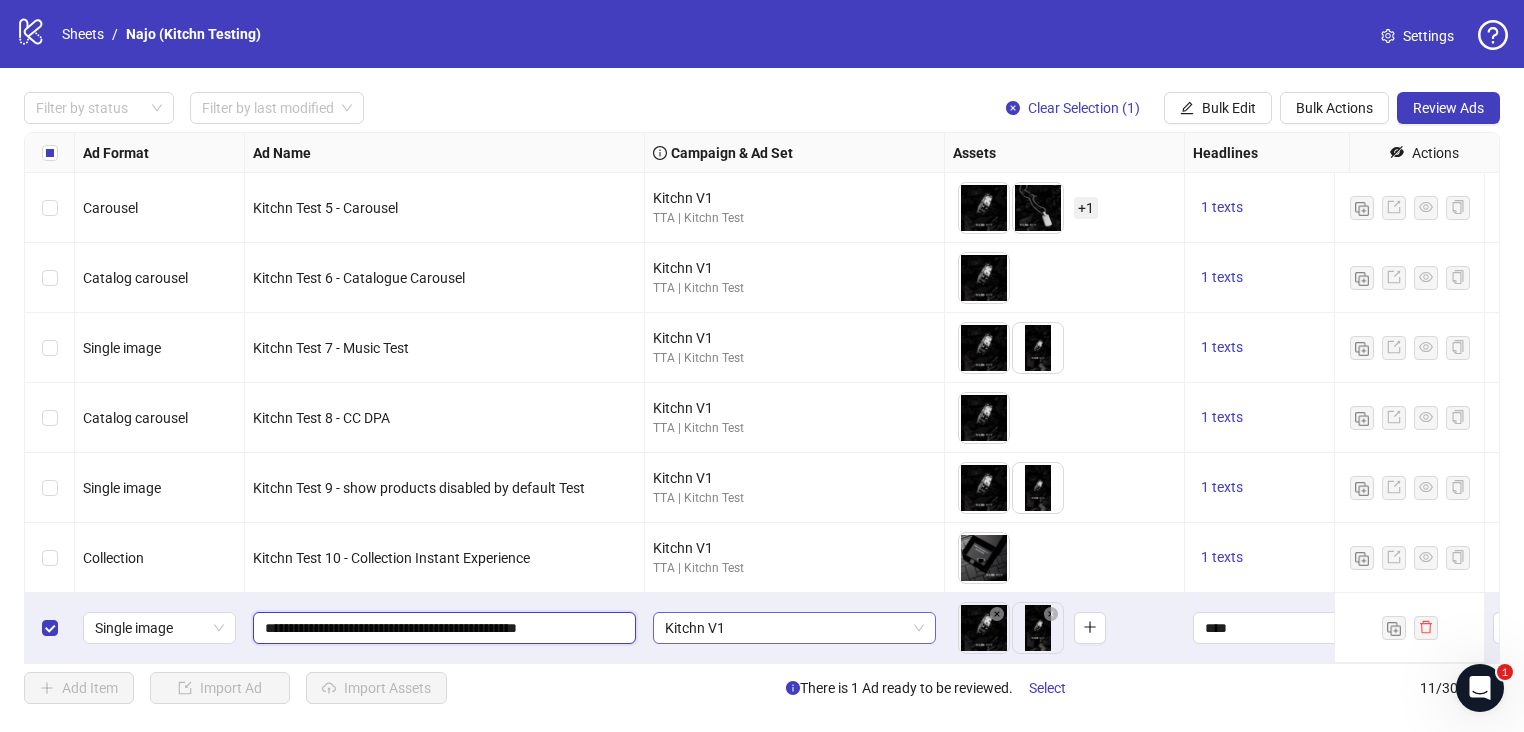 click on "Kitchn V1" at bounding box center [159, 628] 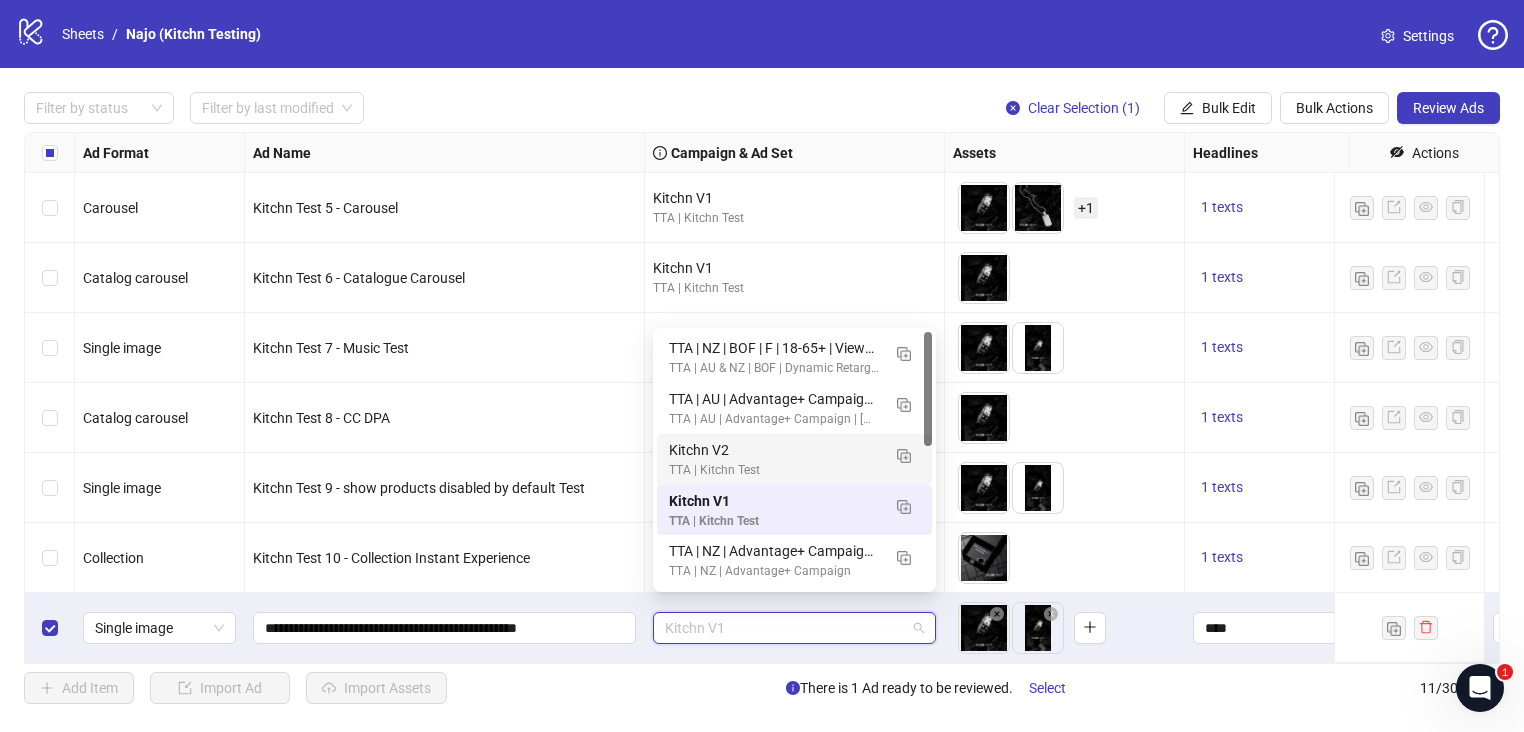 click on "TTA | Kitchn Test" at bounding box center [774, 470] 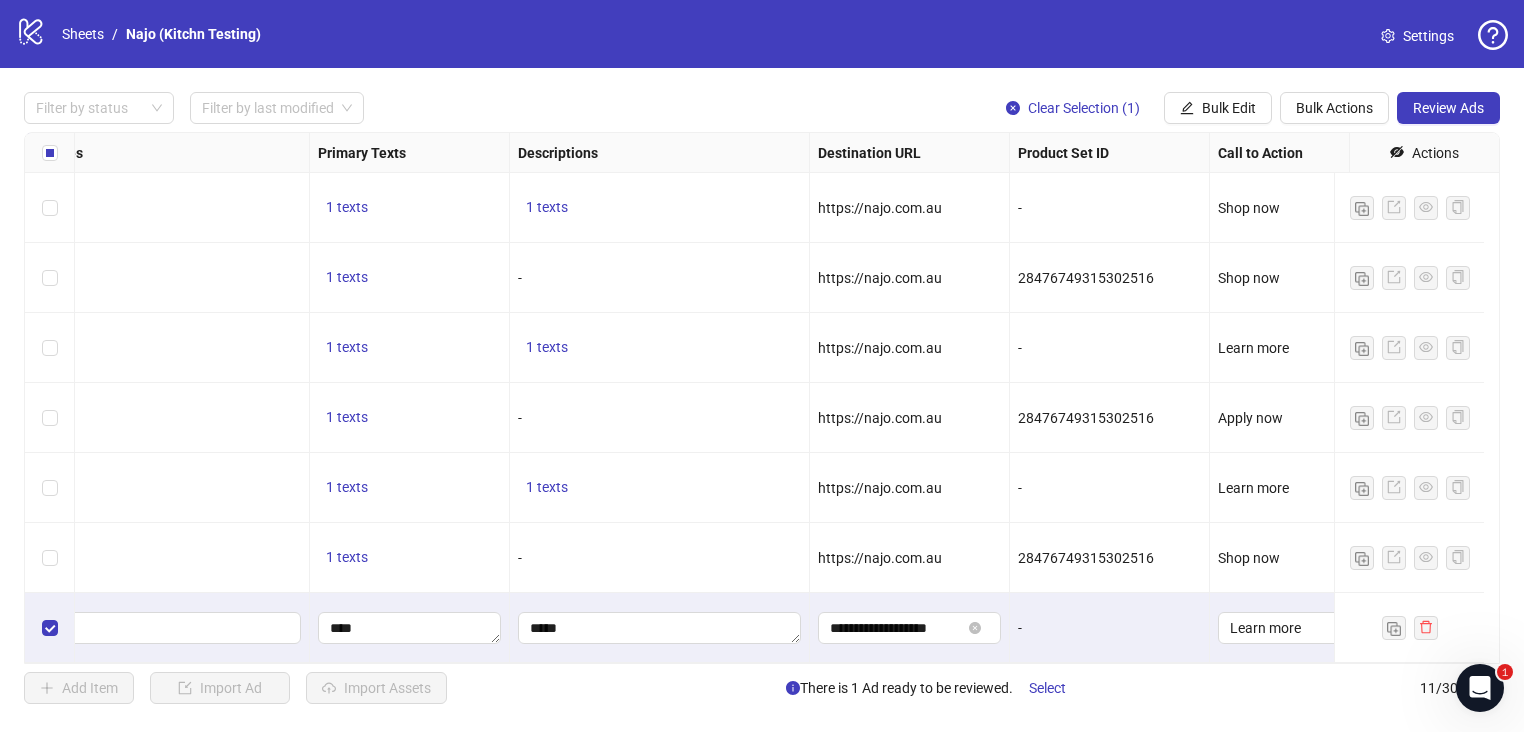 scroll, scrollTop: 295, scrollLeft: 1211, axis: both 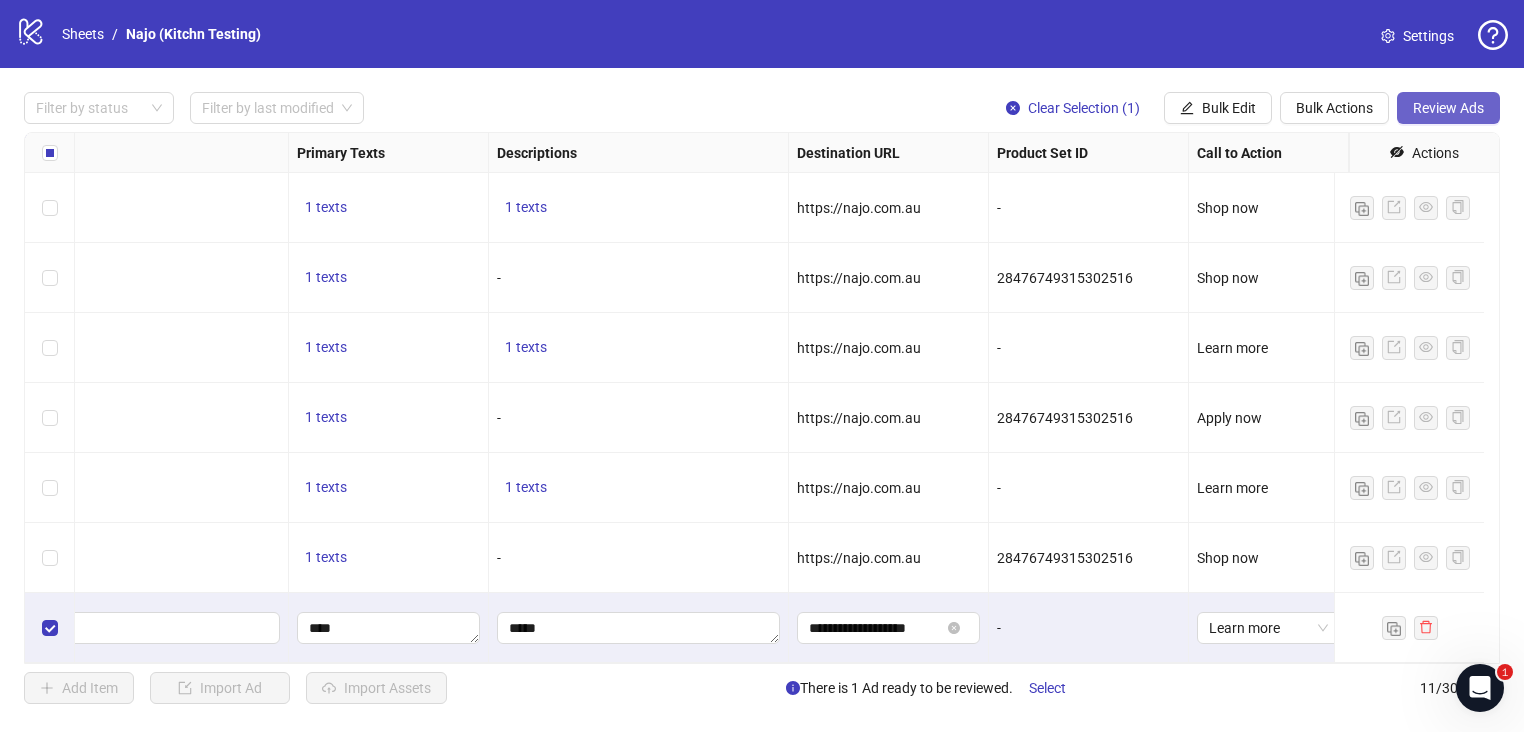 click on "Review Ads" at bounding box center (1448, 108) 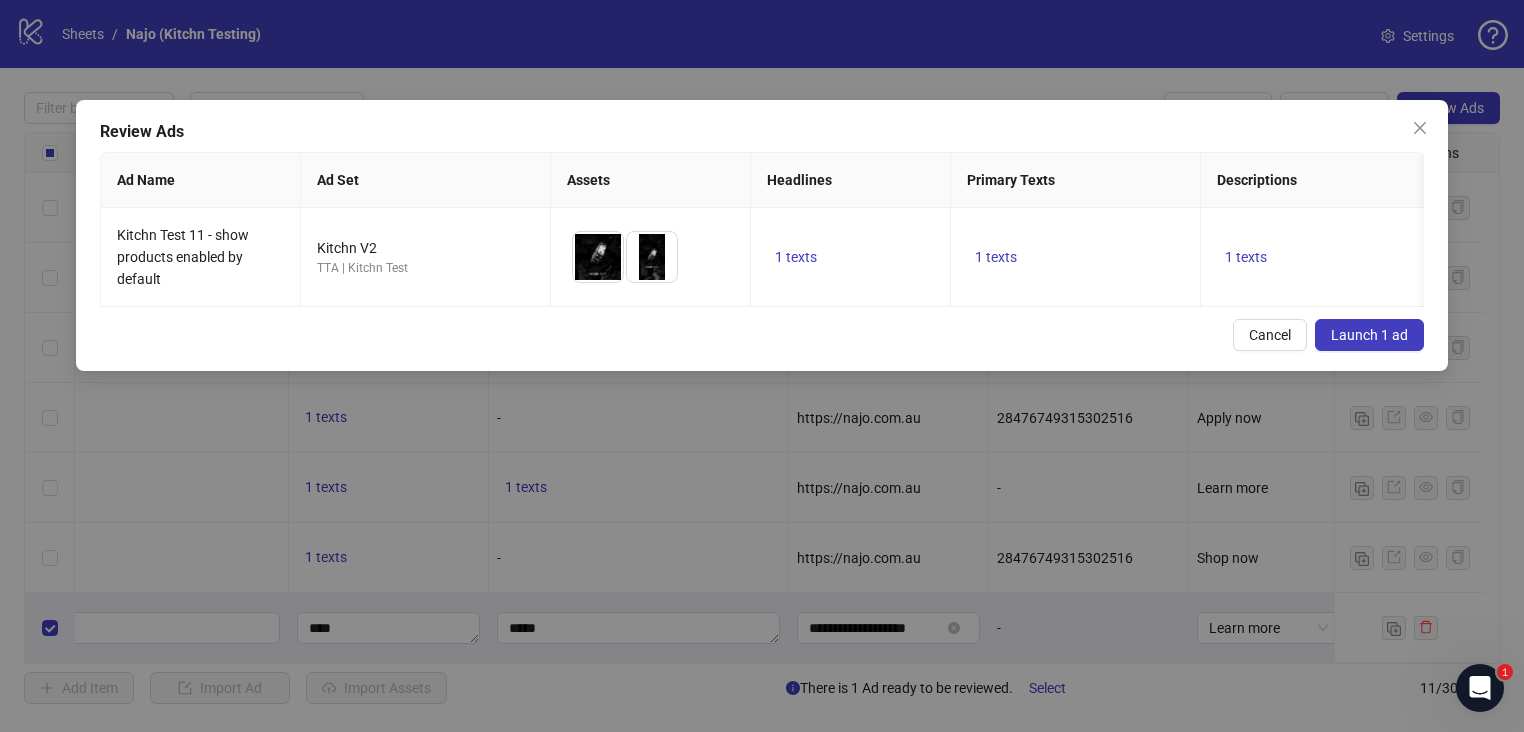 click on "Launch 1 ad" at bounding box center [1369, 335] 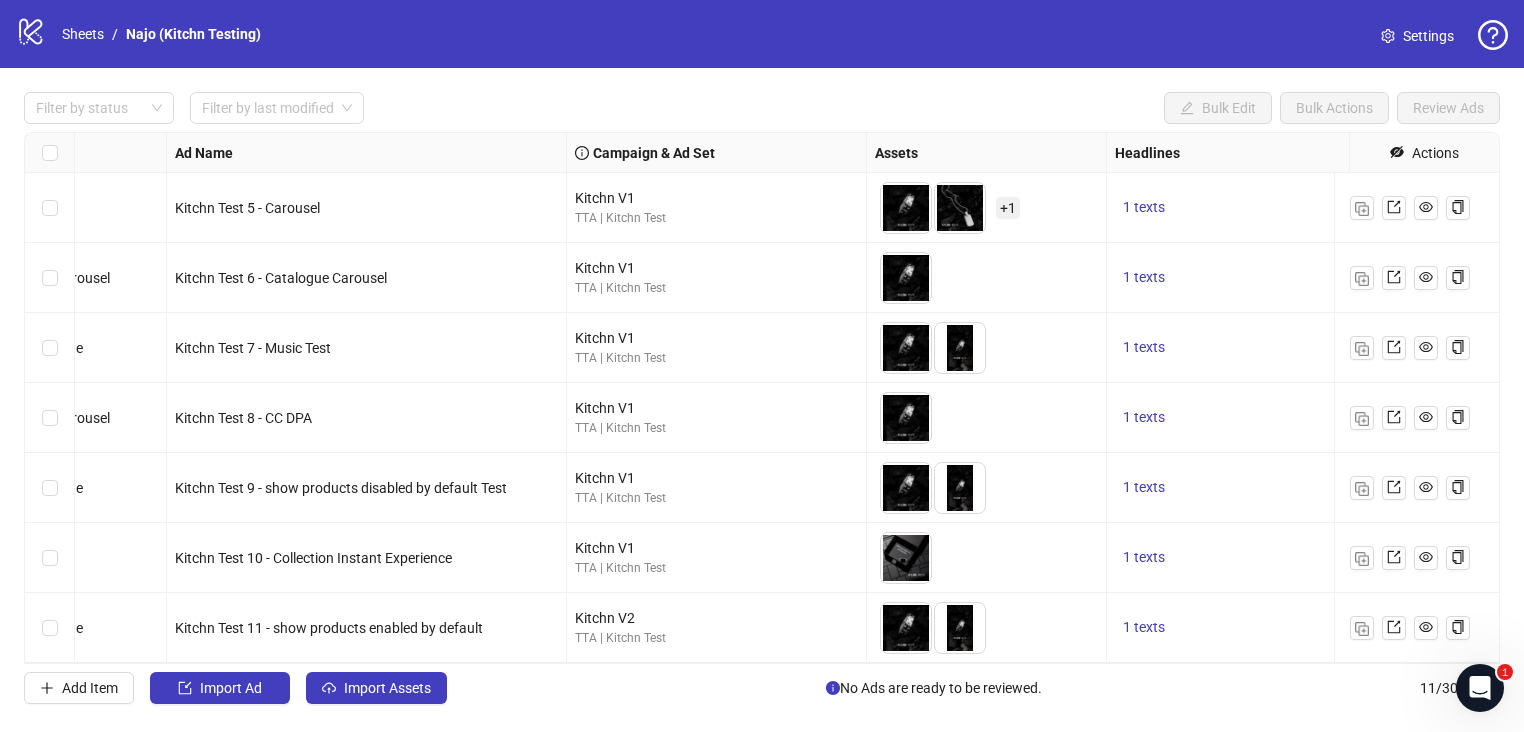 scroll, scrollTop: 295, scrollLeft: 0, axis: vertical 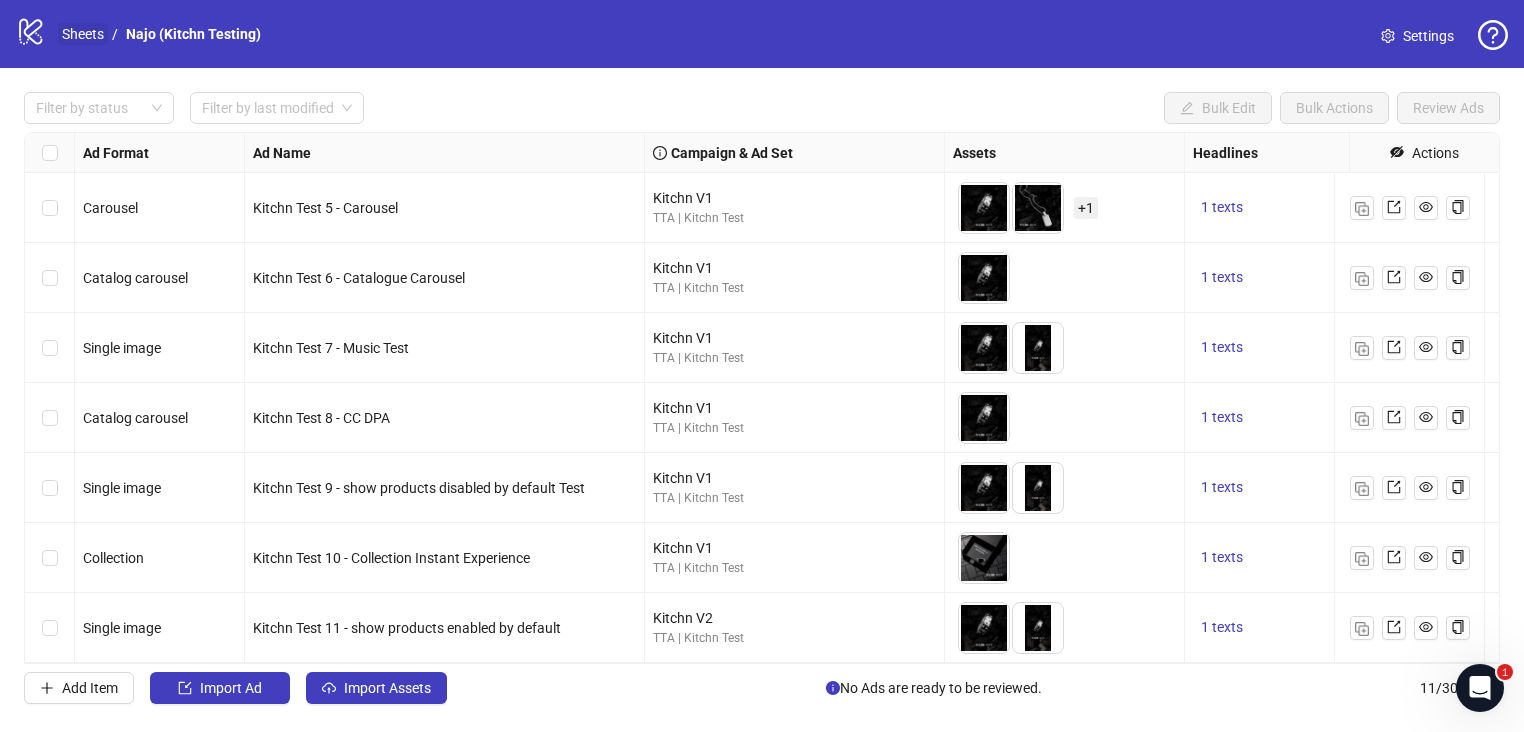 click on "Sheets" at bounding box center [83, 34] 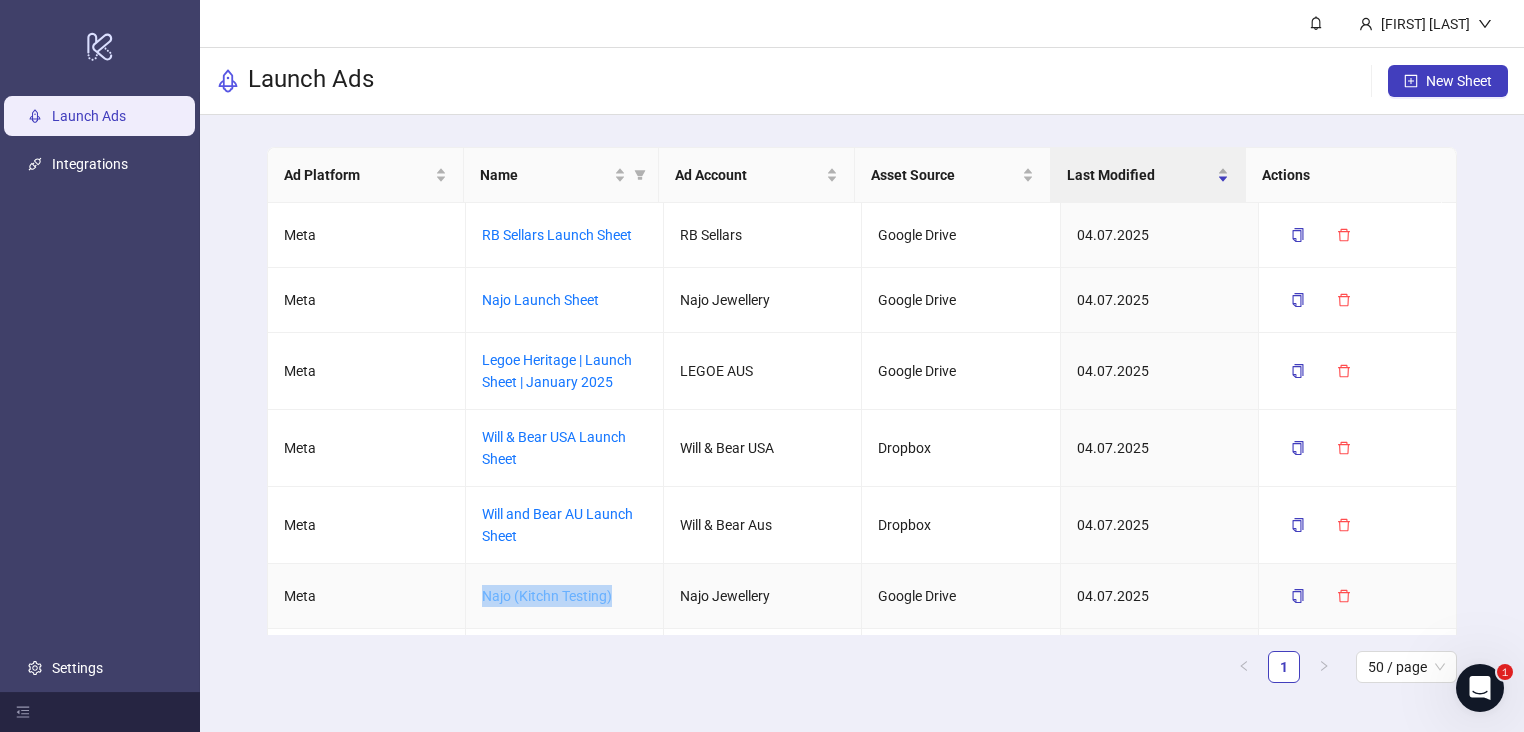 drag, startPoint x: 625, startPoint y: 597, endPoint x: 479, endPoint y: 602, distance: 146.08559 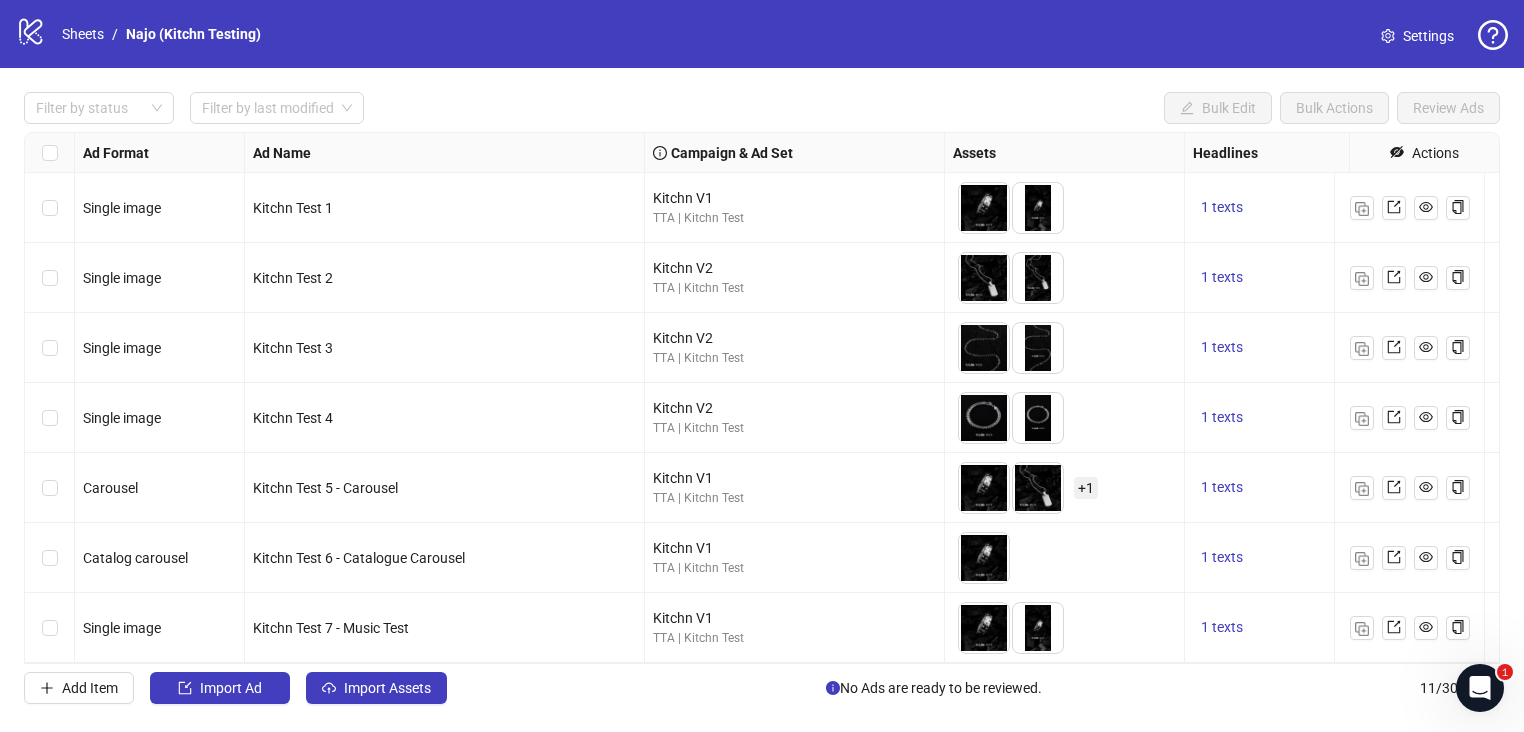 scroll, scrollTop: 295, scrollLeft: 0, axis: vertical 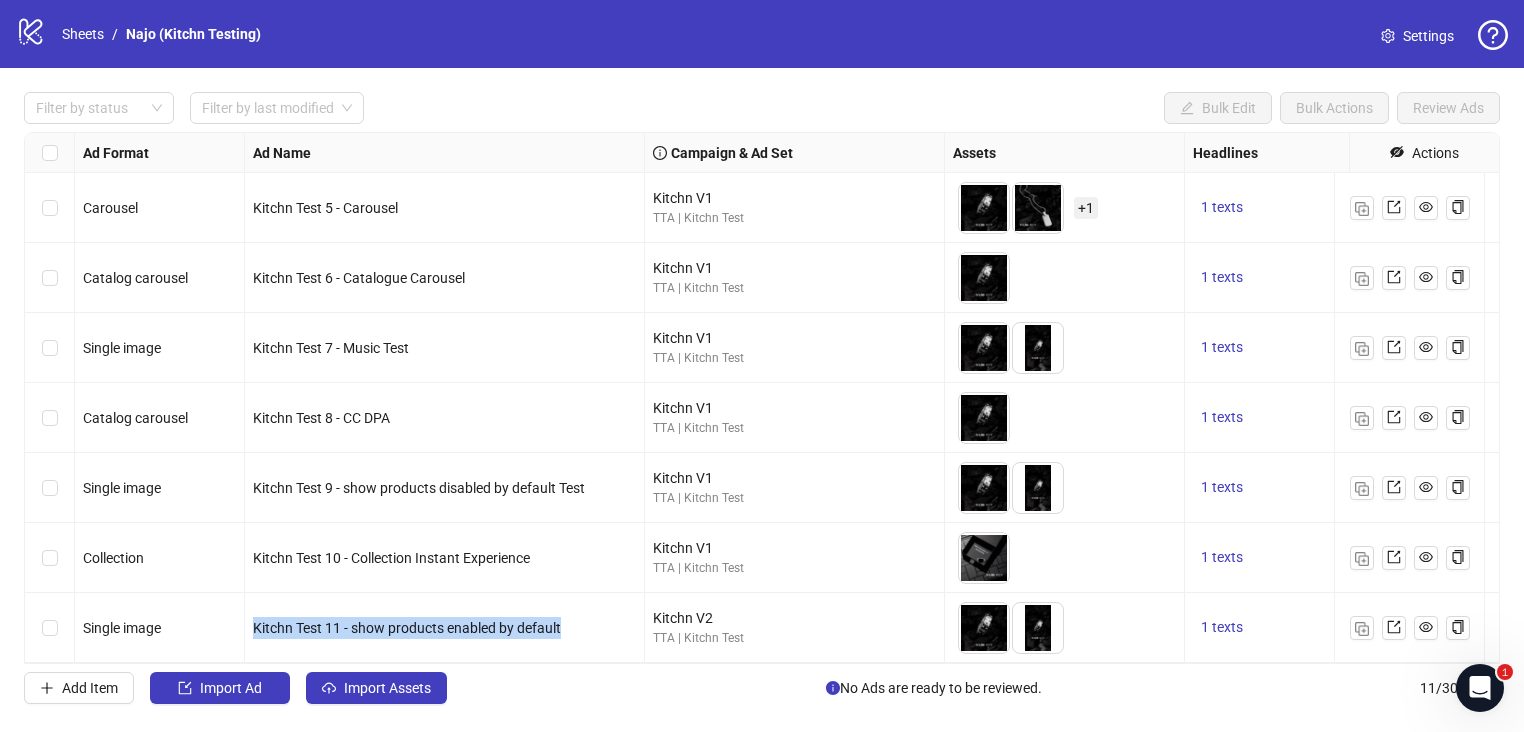 drag, startPoint x: 252, startPoint y: 611, endPoint x: 568, endPoint y: 600, distance: 316.1914 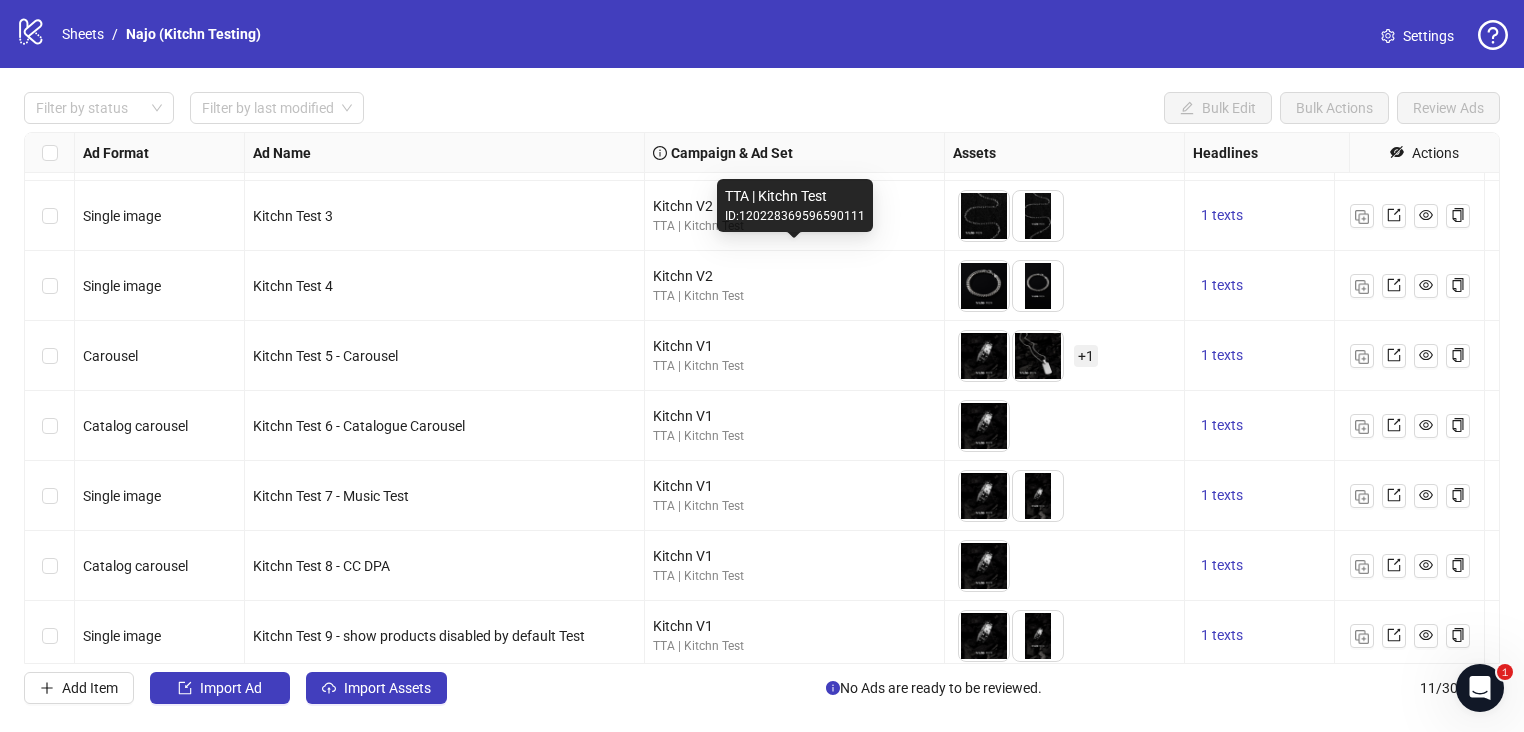 scroll, scrollTop: 295, scrollLeft: 0, axis: vertical 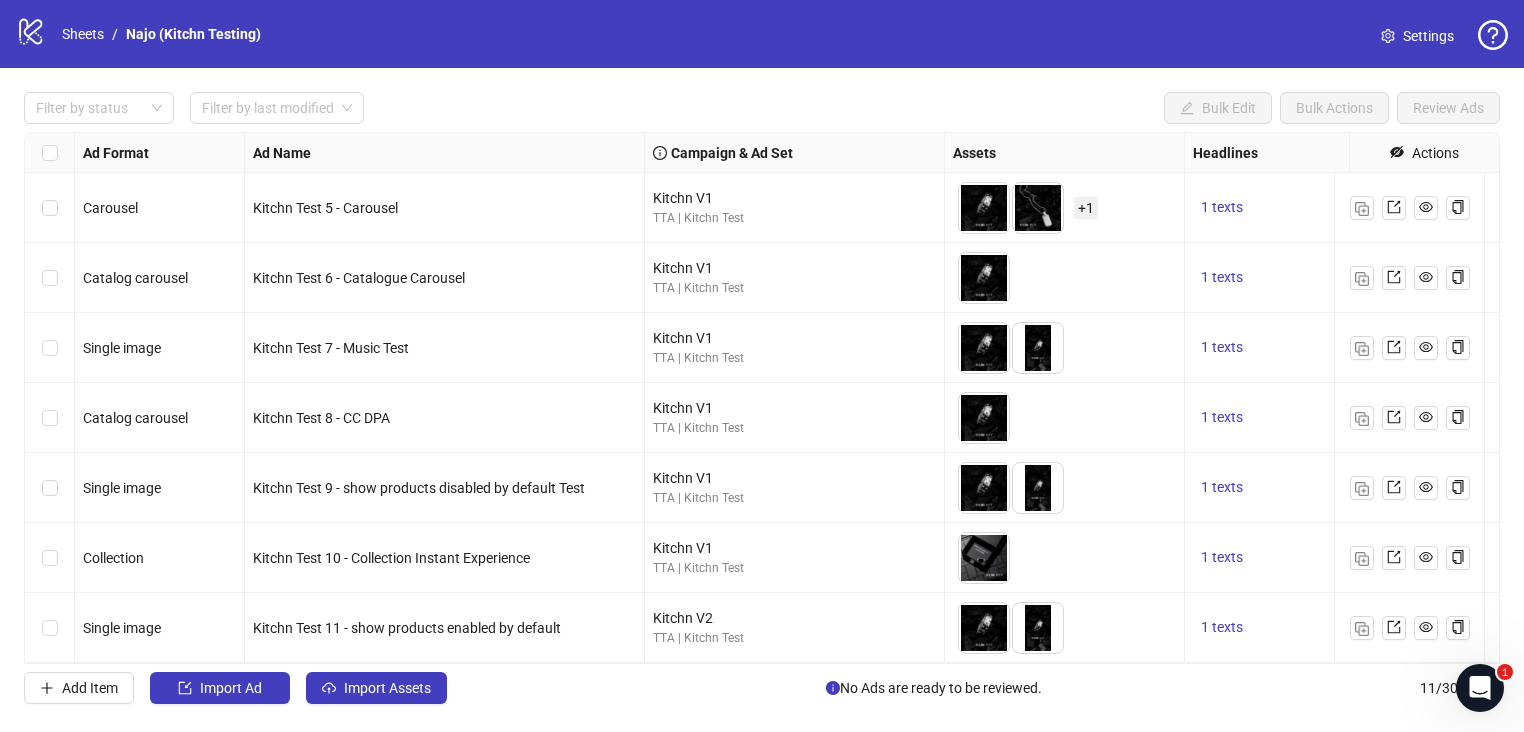 click on "Kitchn Test 11 - show products enabled by default" at bounding box center [122, 68] 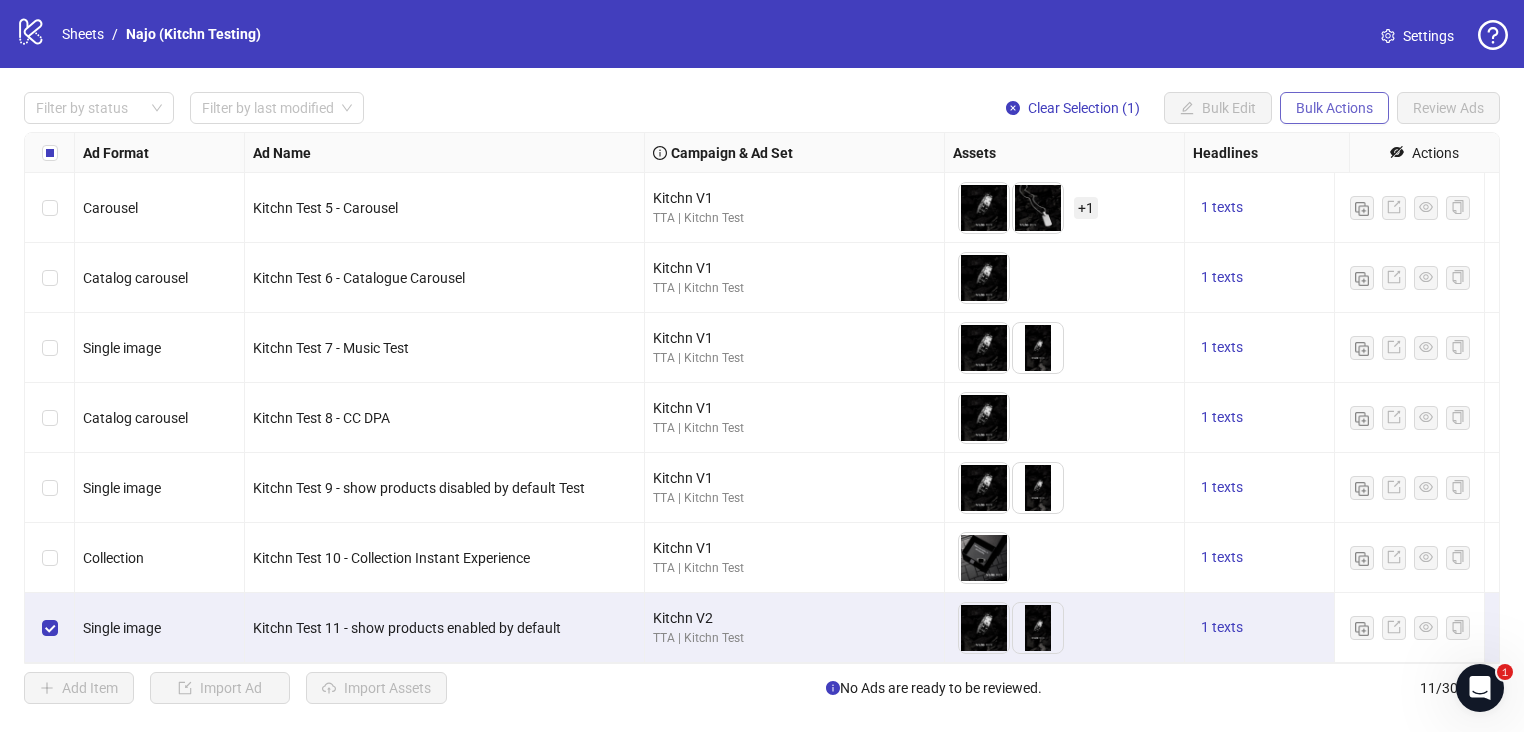 click on "Bulk Actions" at bounding box center (1187, 108) 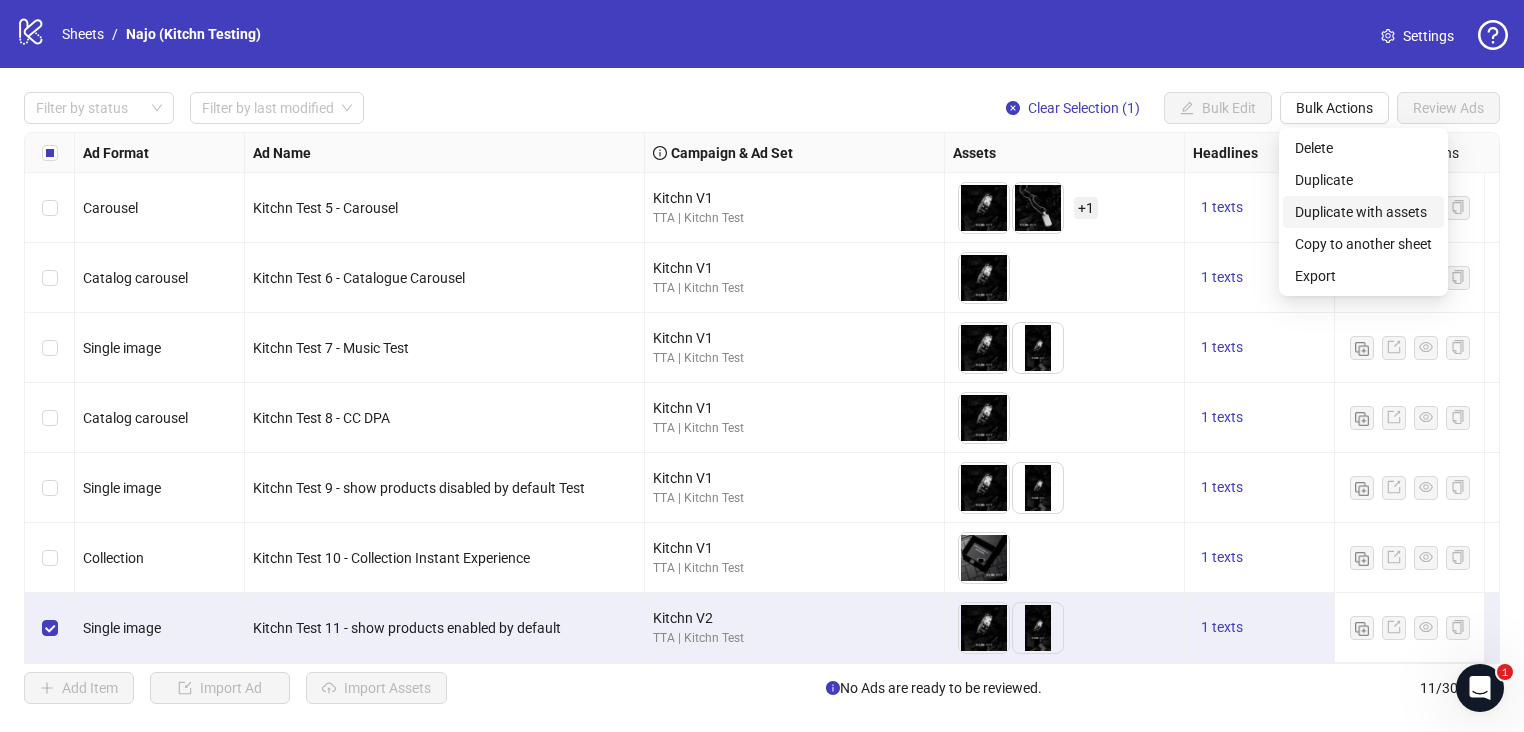 click on "Duplicate with assets" at bounding box center (1363, 212) 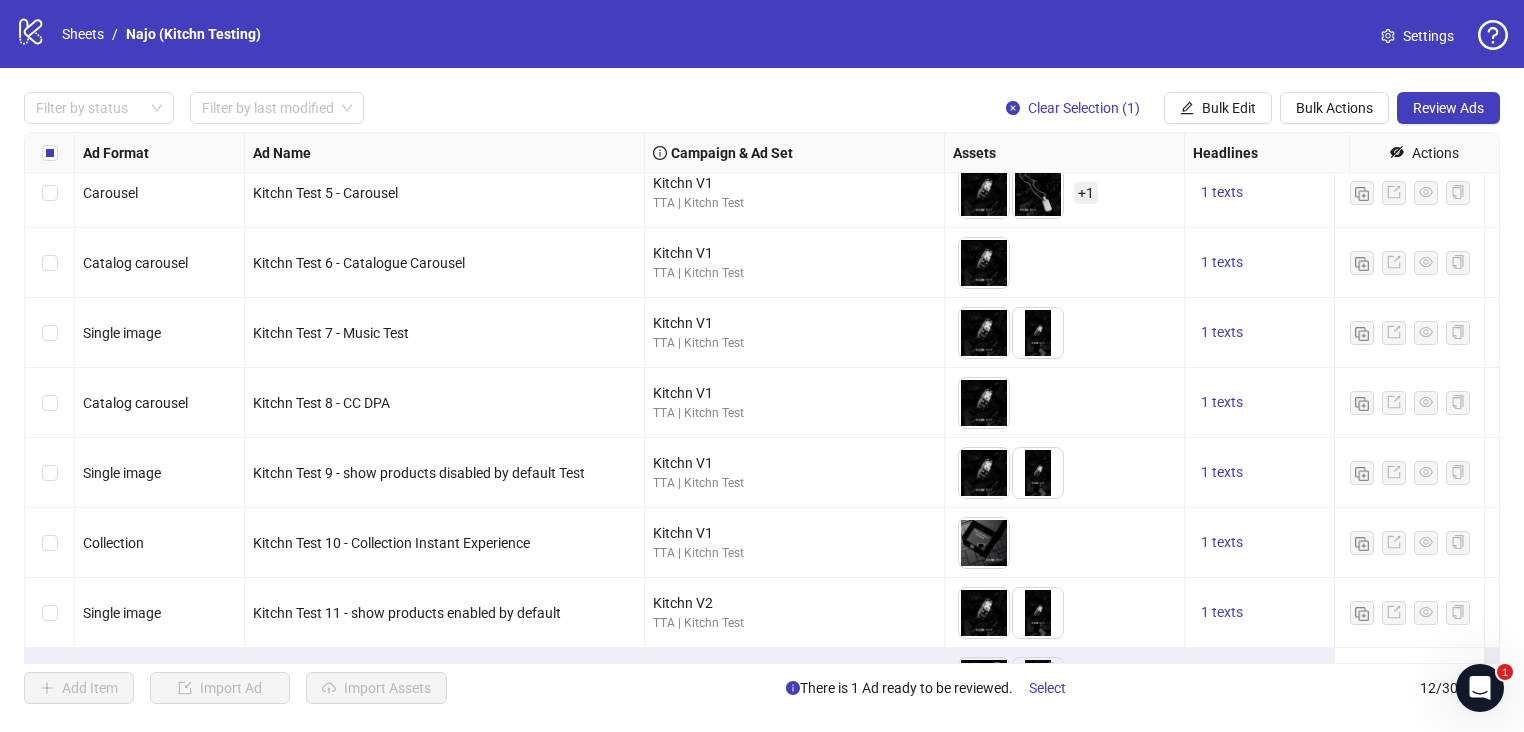 scroll, scrollTop: 364, scrollLeft: 0, axis: vertical 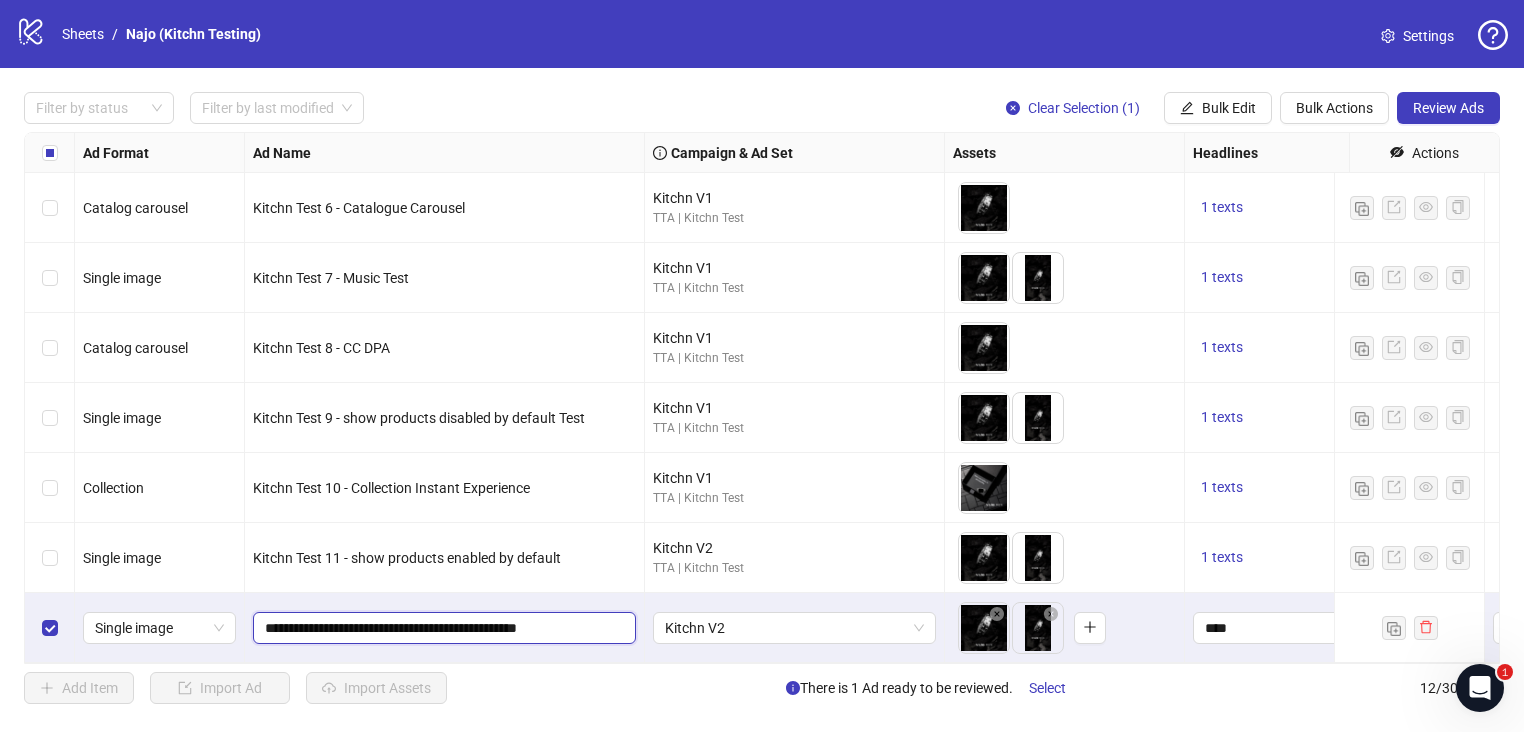 drag, startPoint x: 344, startPoint y: 606, endPoint x: 616, endPoint y: 597, distance: 272.14886 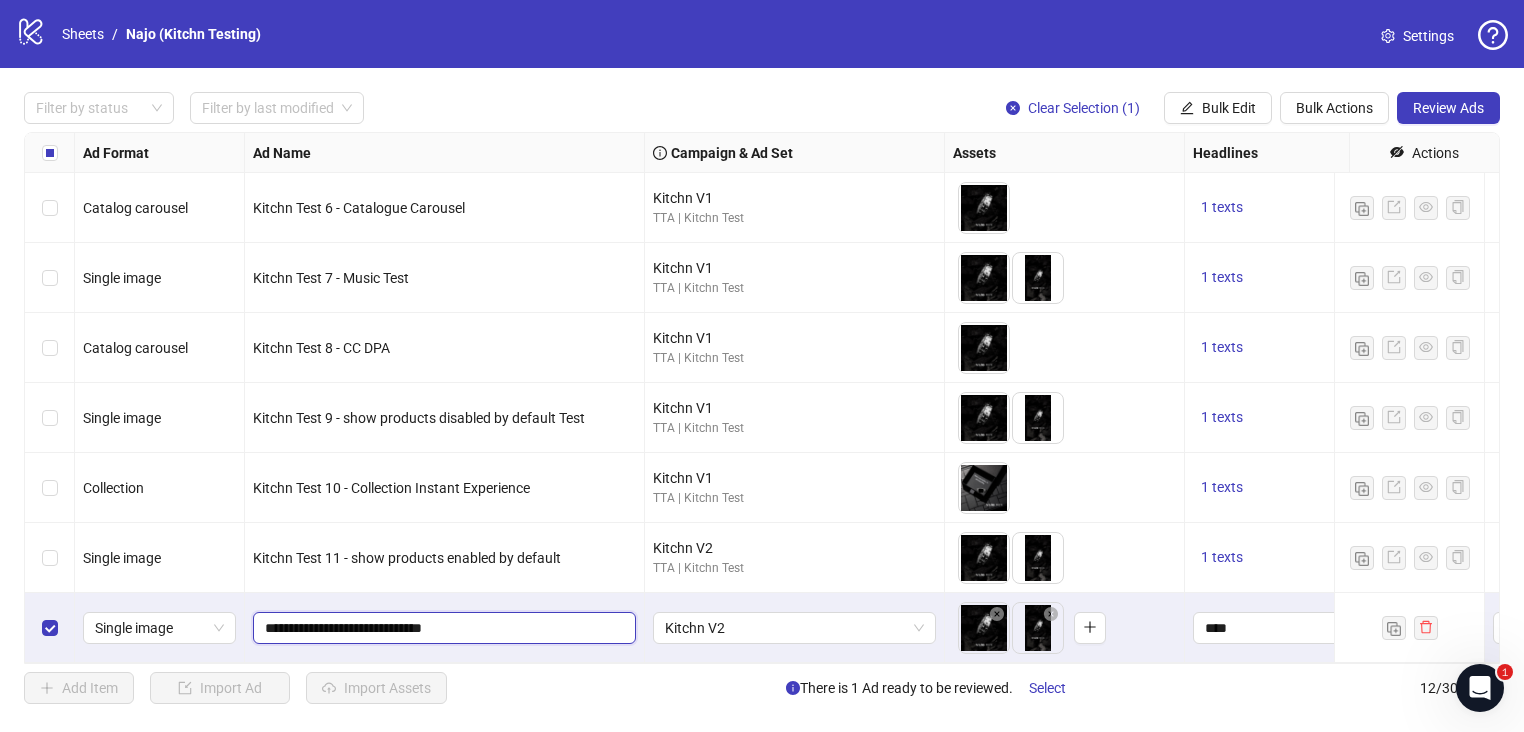 type on "**********" 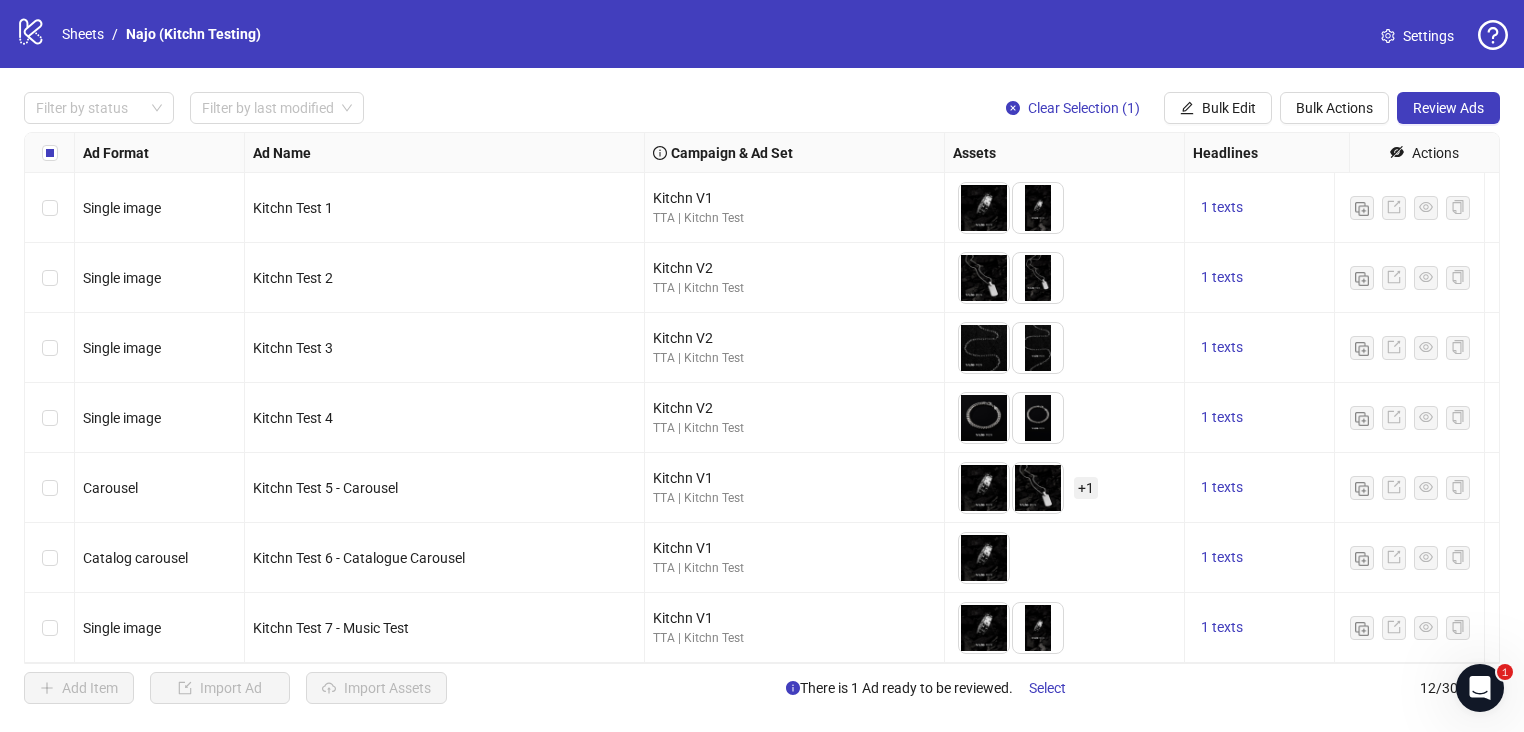 scroll, scrollTop: 300, scrollLeft: 0, axis: vertical 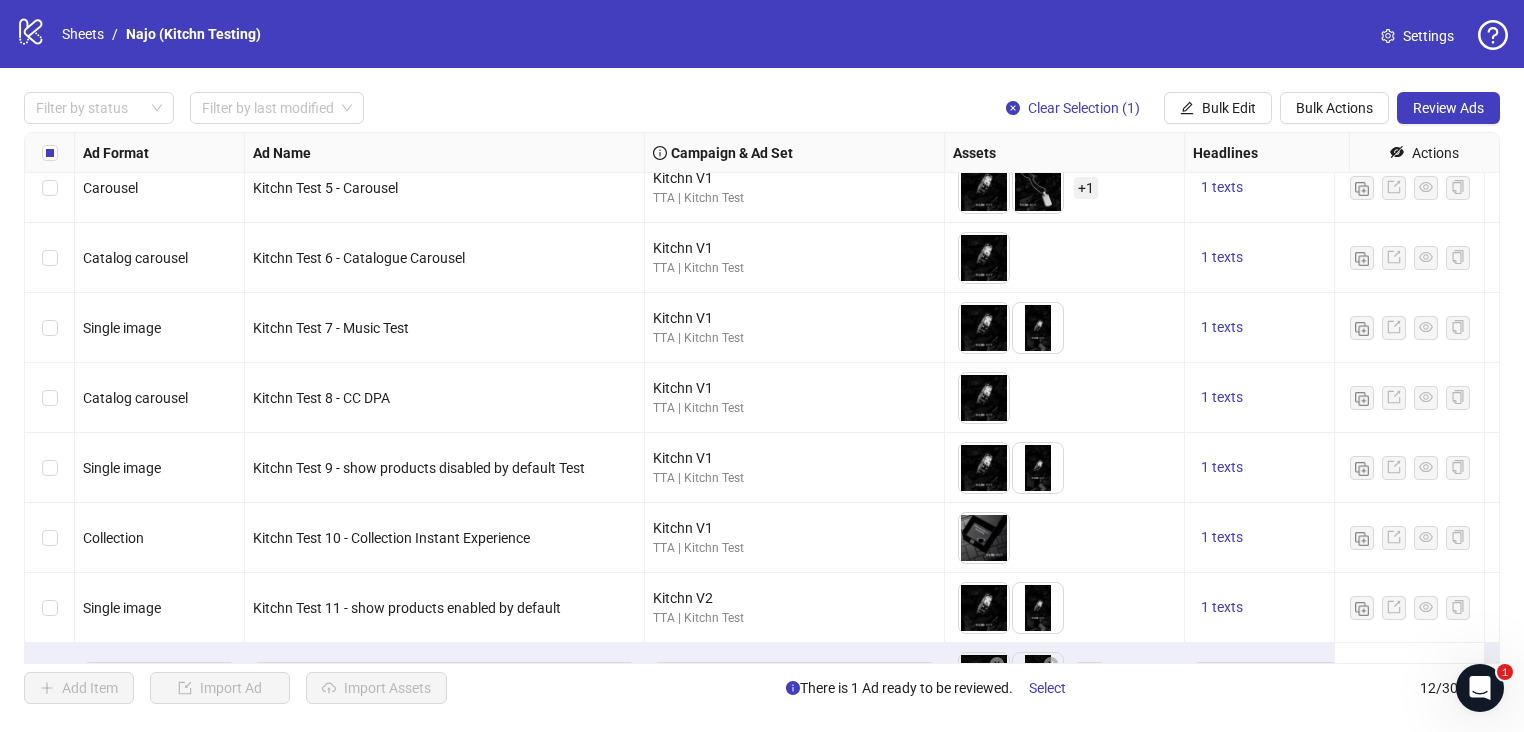 click on "Settings" at bounding box center (1428, 36) 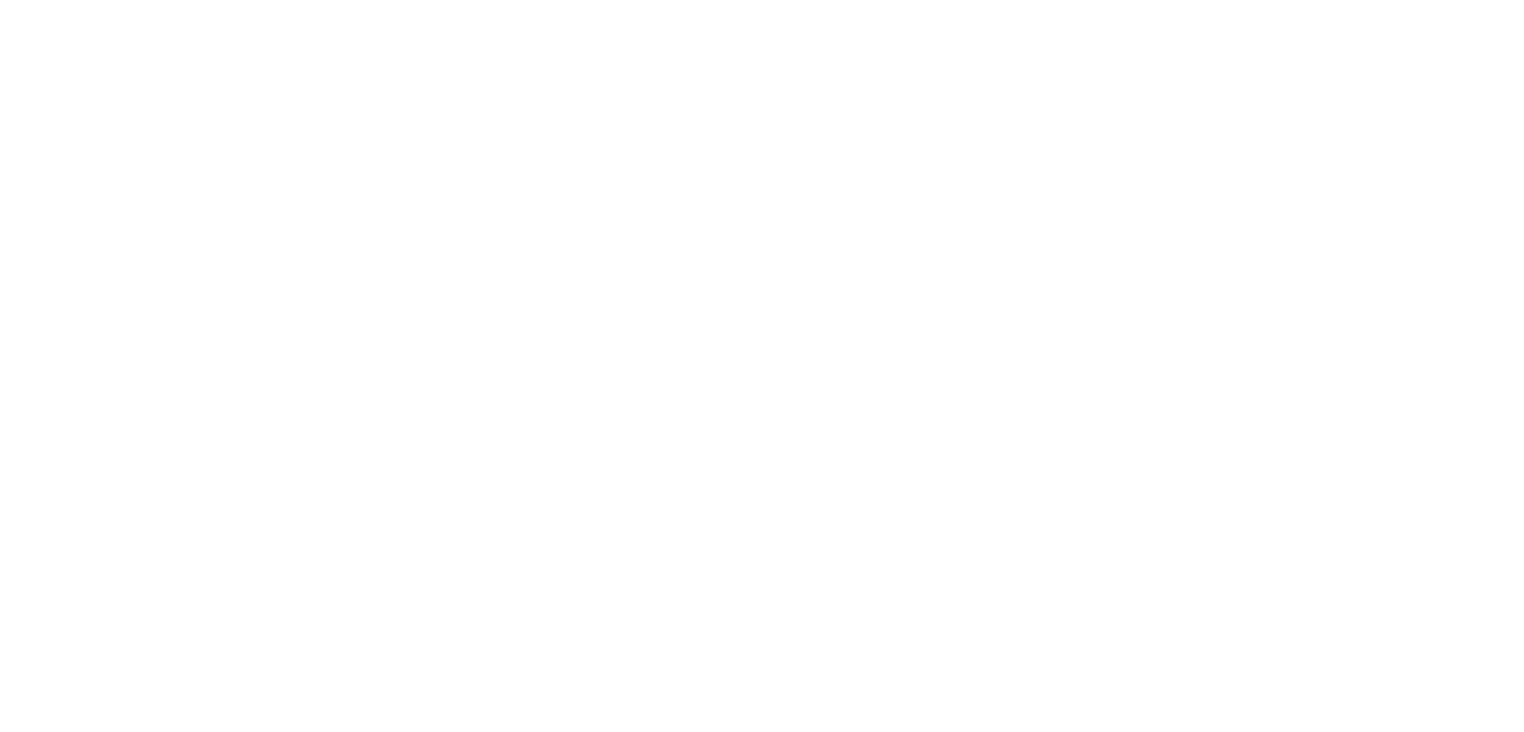 scroll, scrollTop: 0, scrollLeft: 0, axis: both 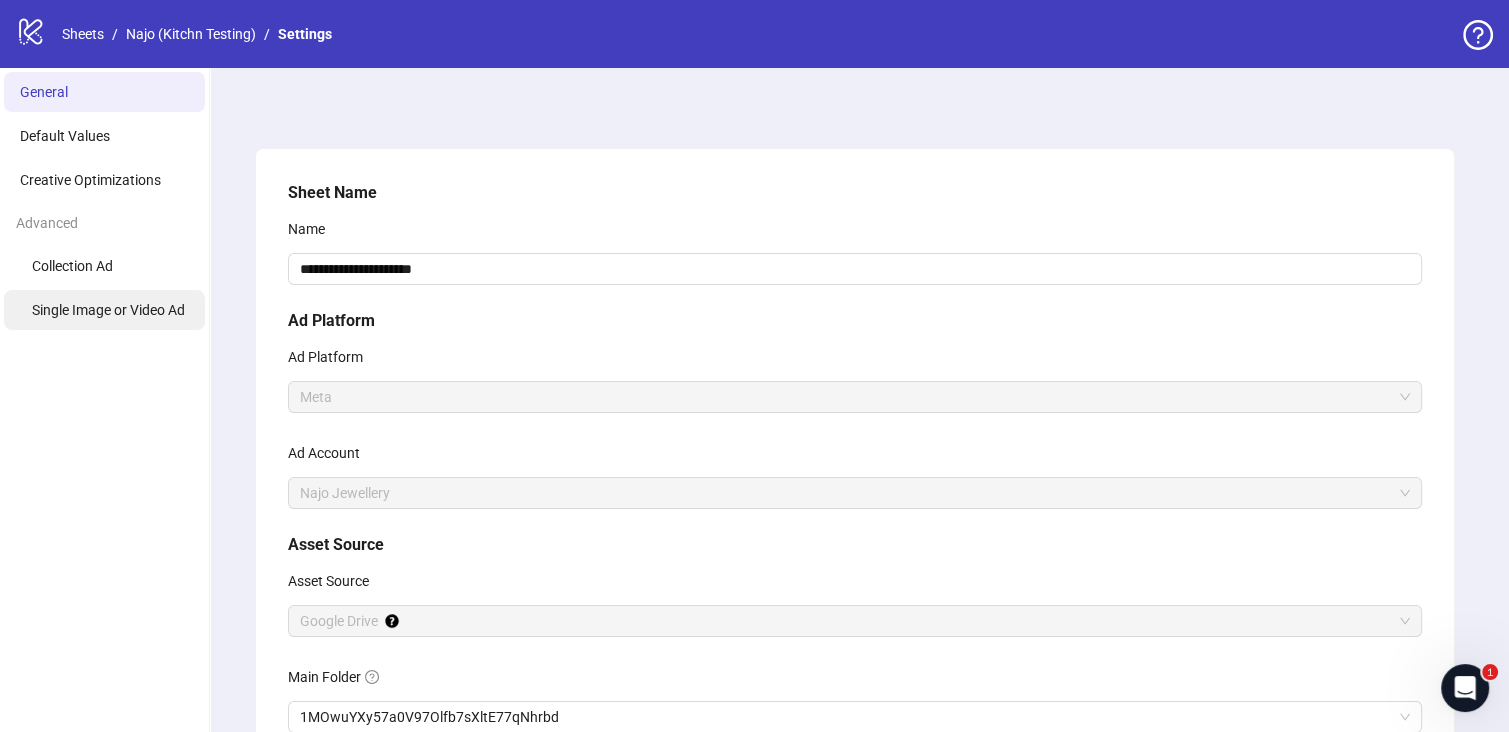click on "Single Image or Video Ad" at bounding box center [108, 310] 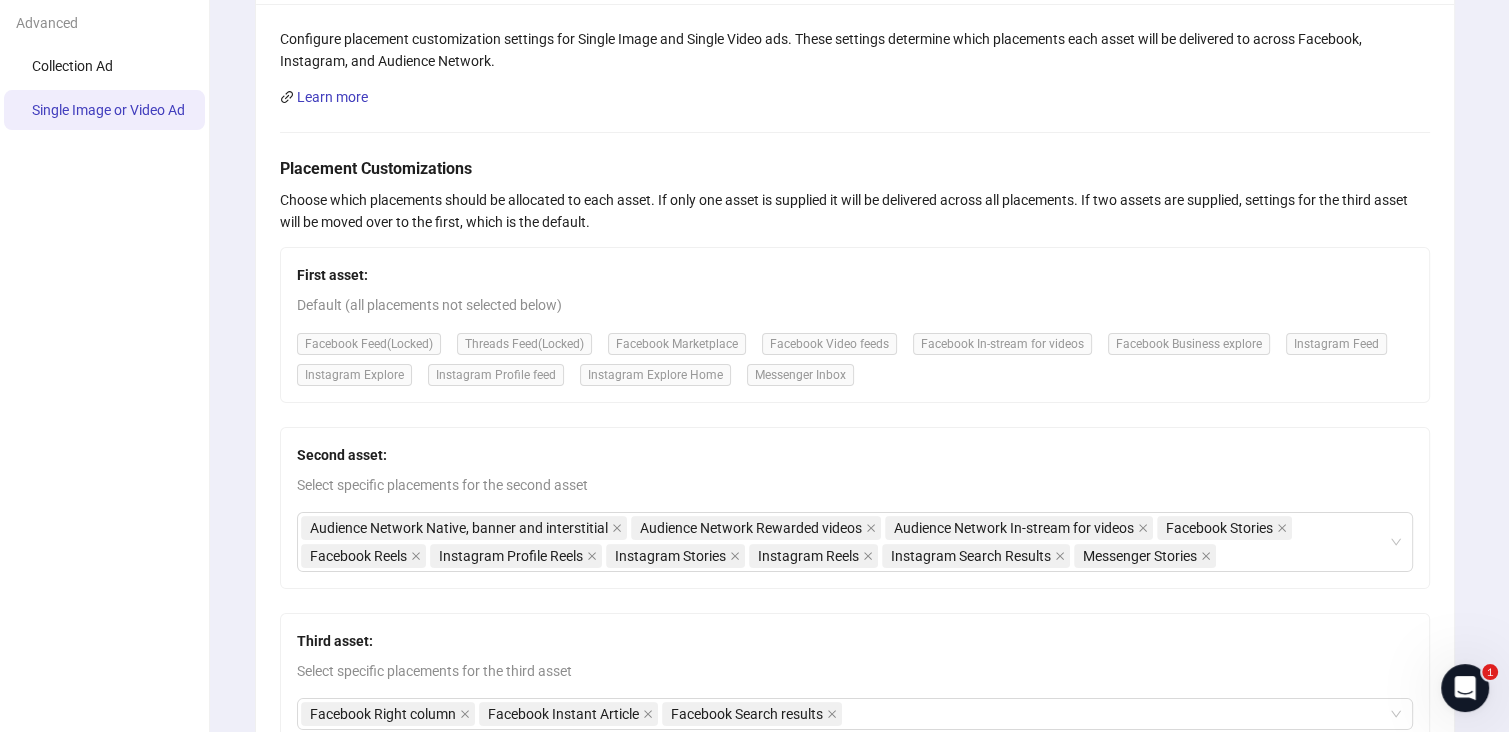 scroll, scrollTop: 300, scrollLeft: 0, axis: vertical 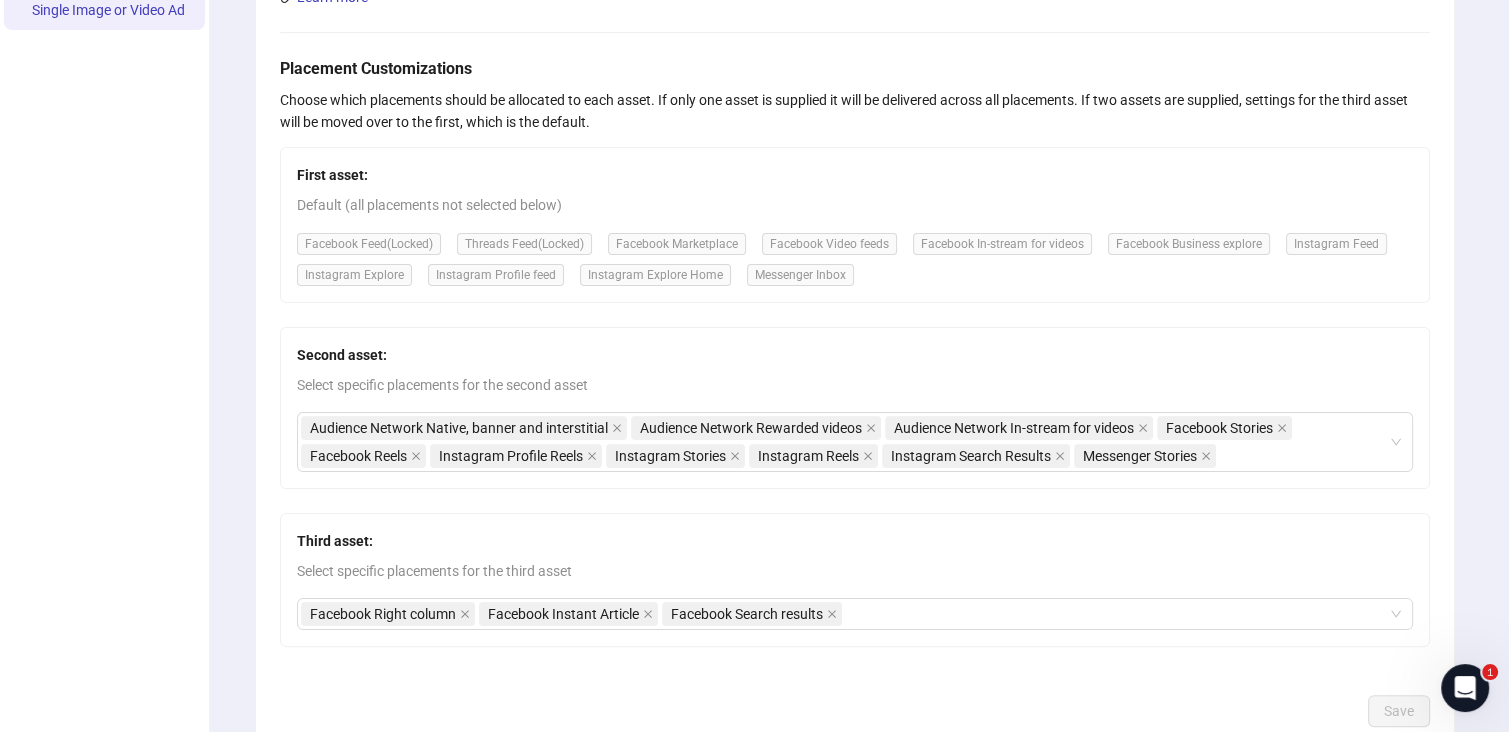 type 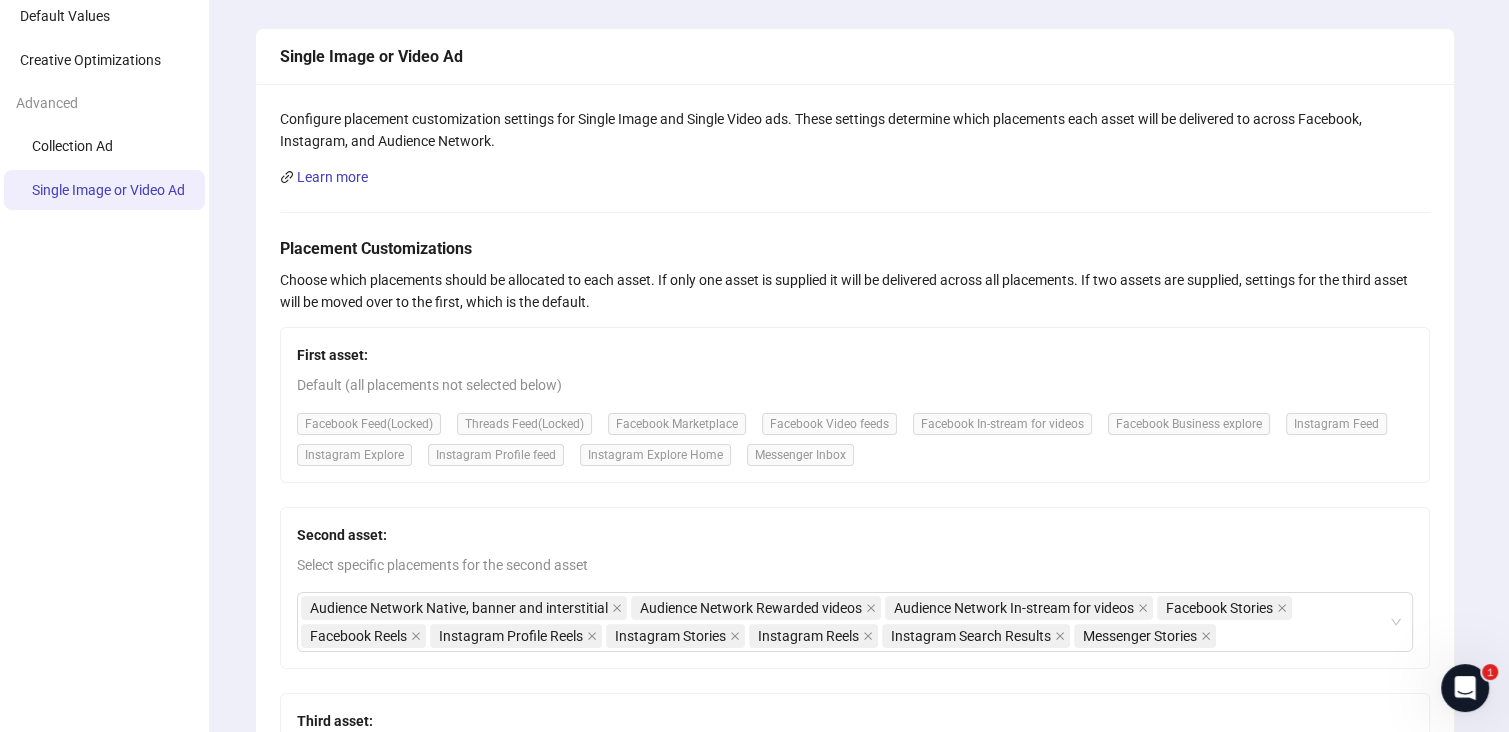 scroll, scrollTop: 400, scrollLeft: 0, axis: vertical 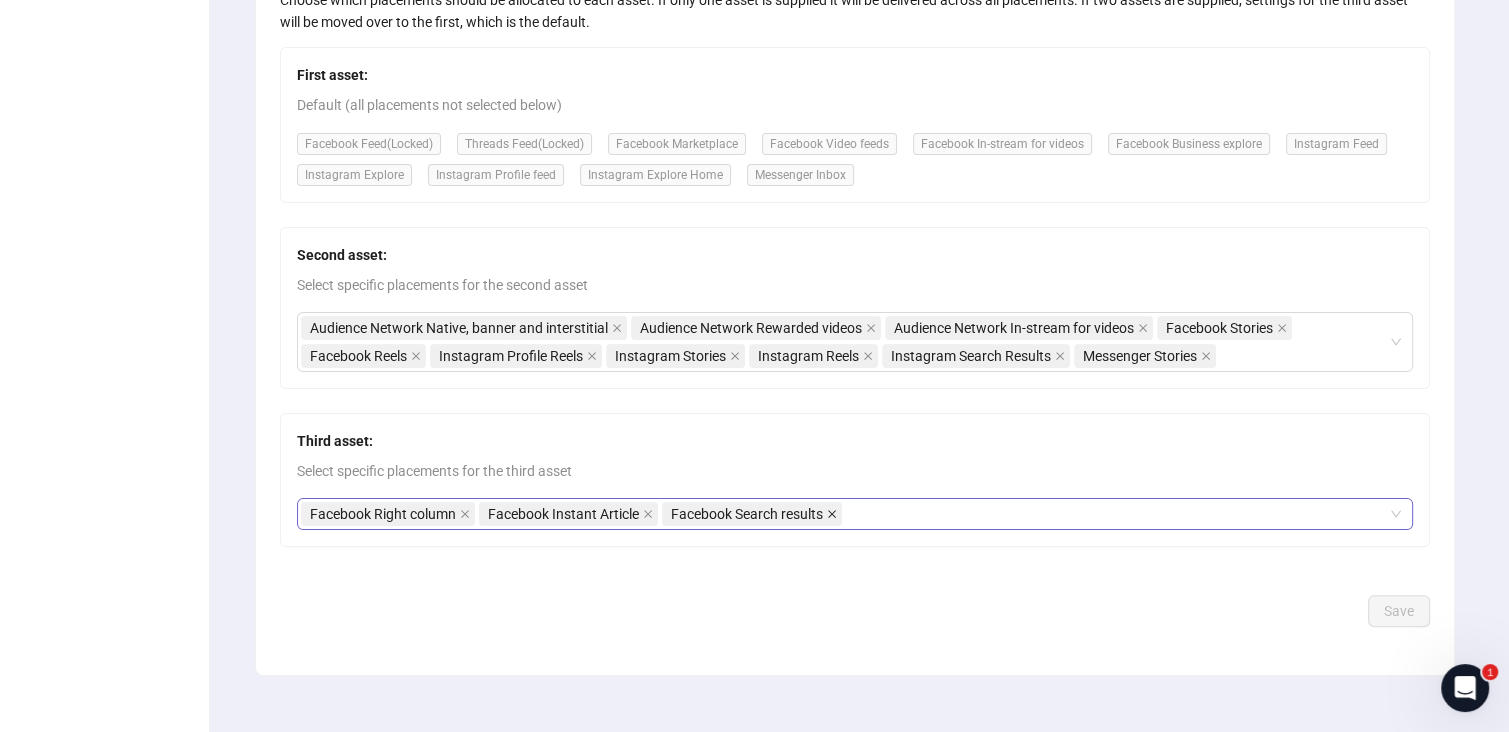 click at bounding box center [617, 328] 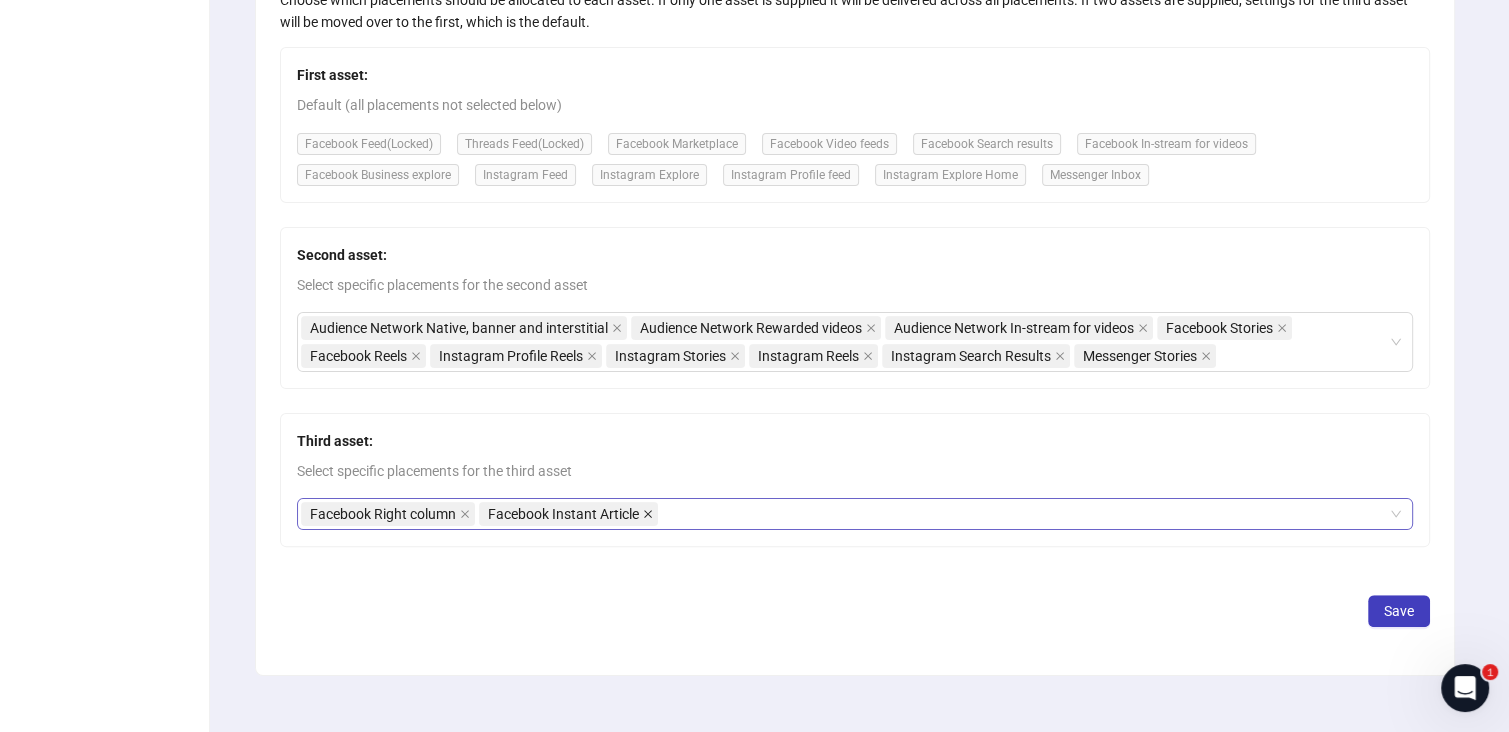 click at bounding box center (617, 328) 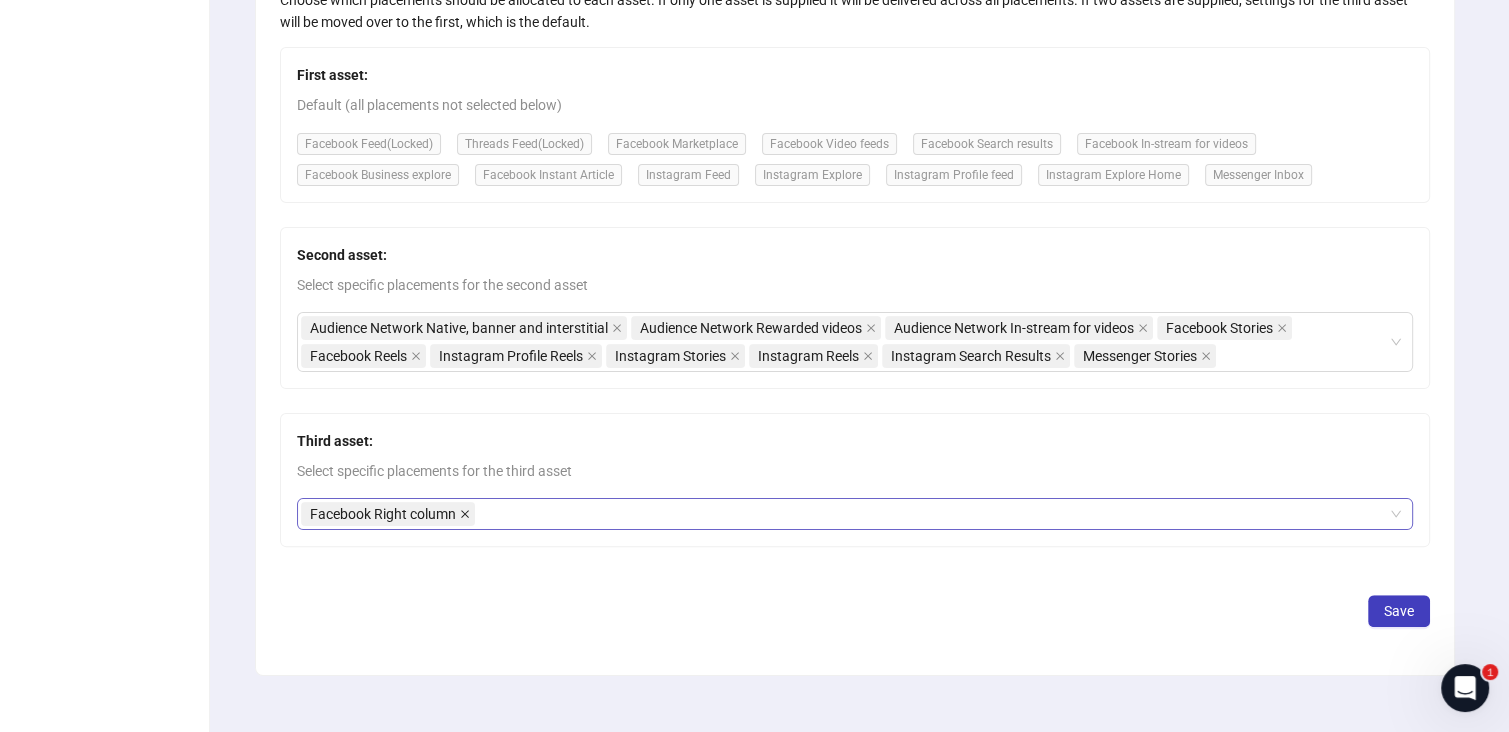 click at bounding box center (617, 328) 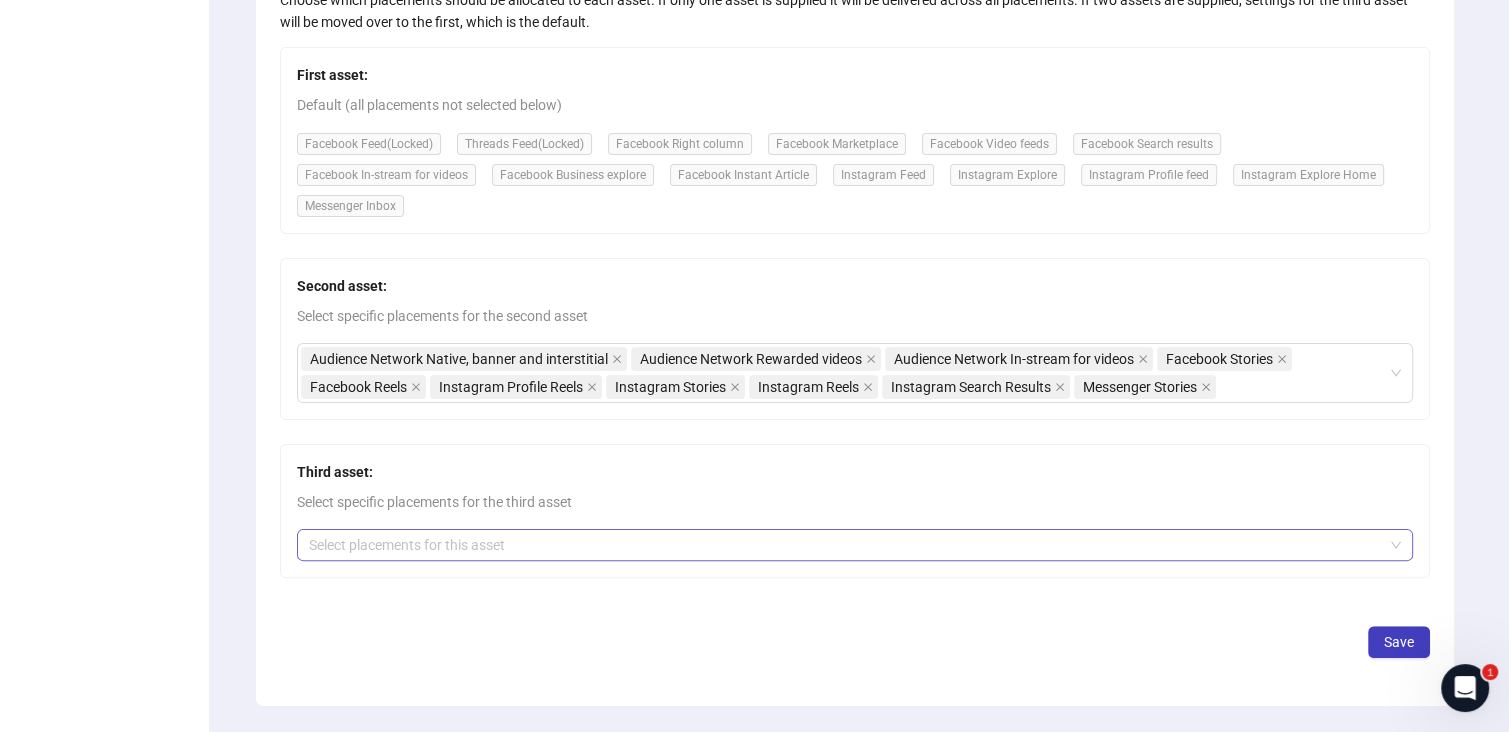 click at bounding box center [844, 373] 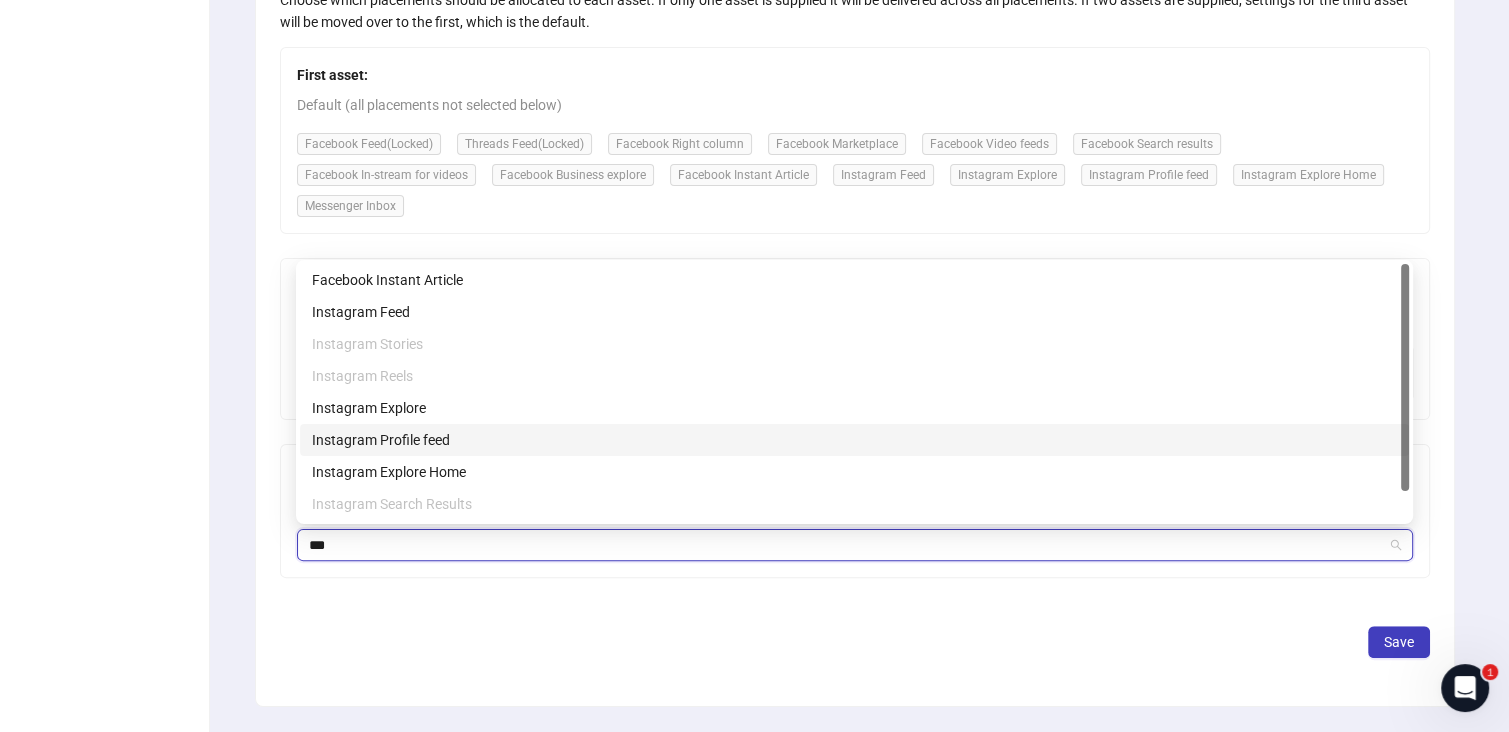 click on "Instagram Profile feed" at bounding box center (854, 440) 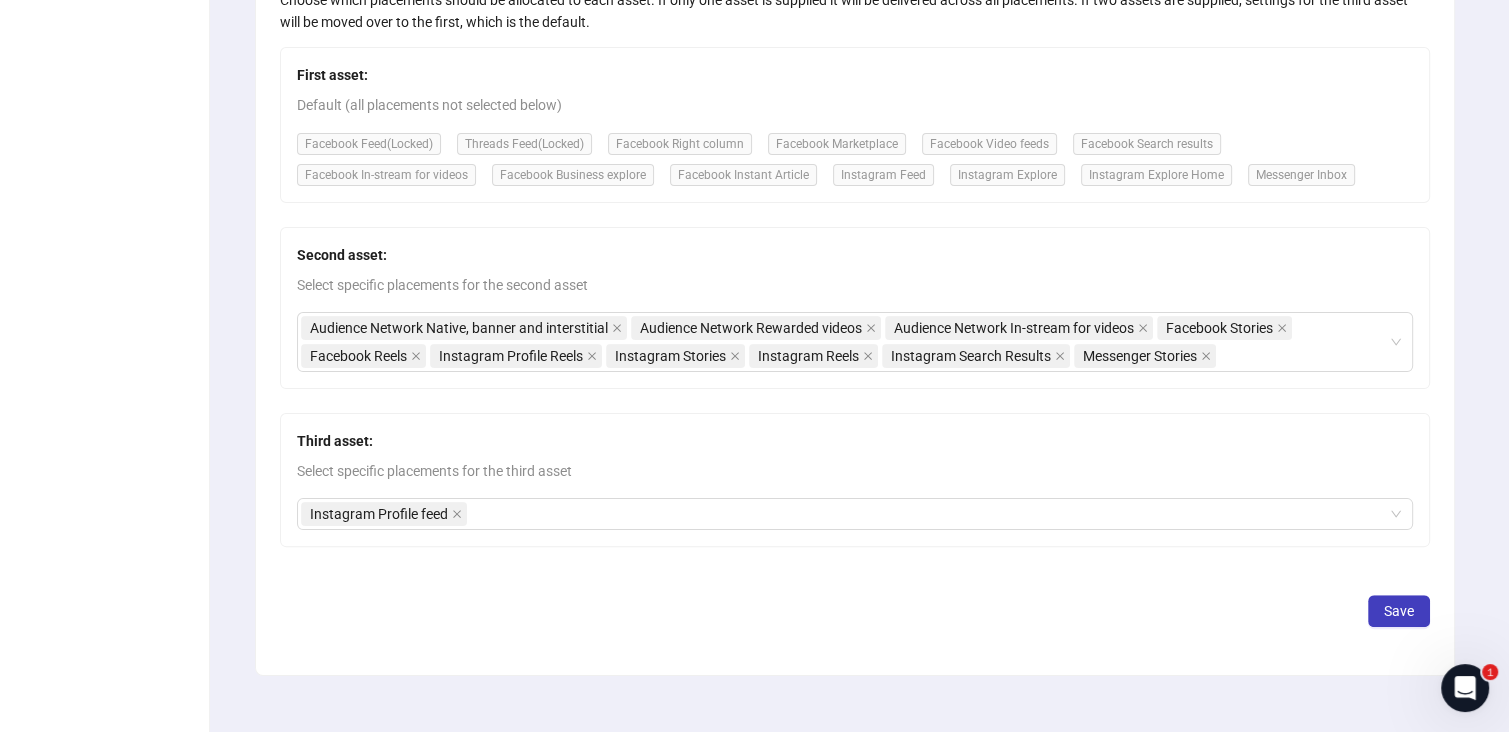 click on "Save" at bounding box center (855, 297) 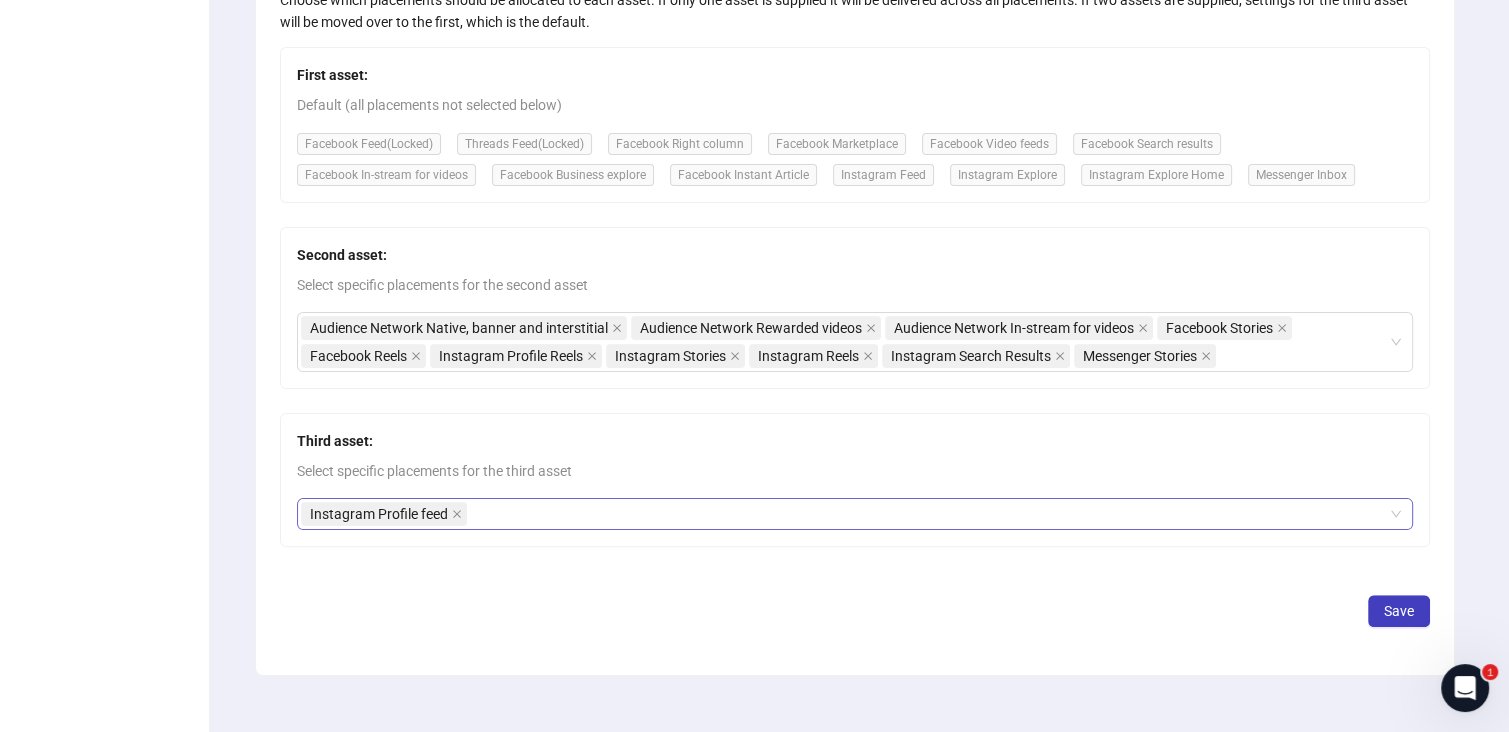 click on "Instagram Profile feed" at bounding box center [844, 342] 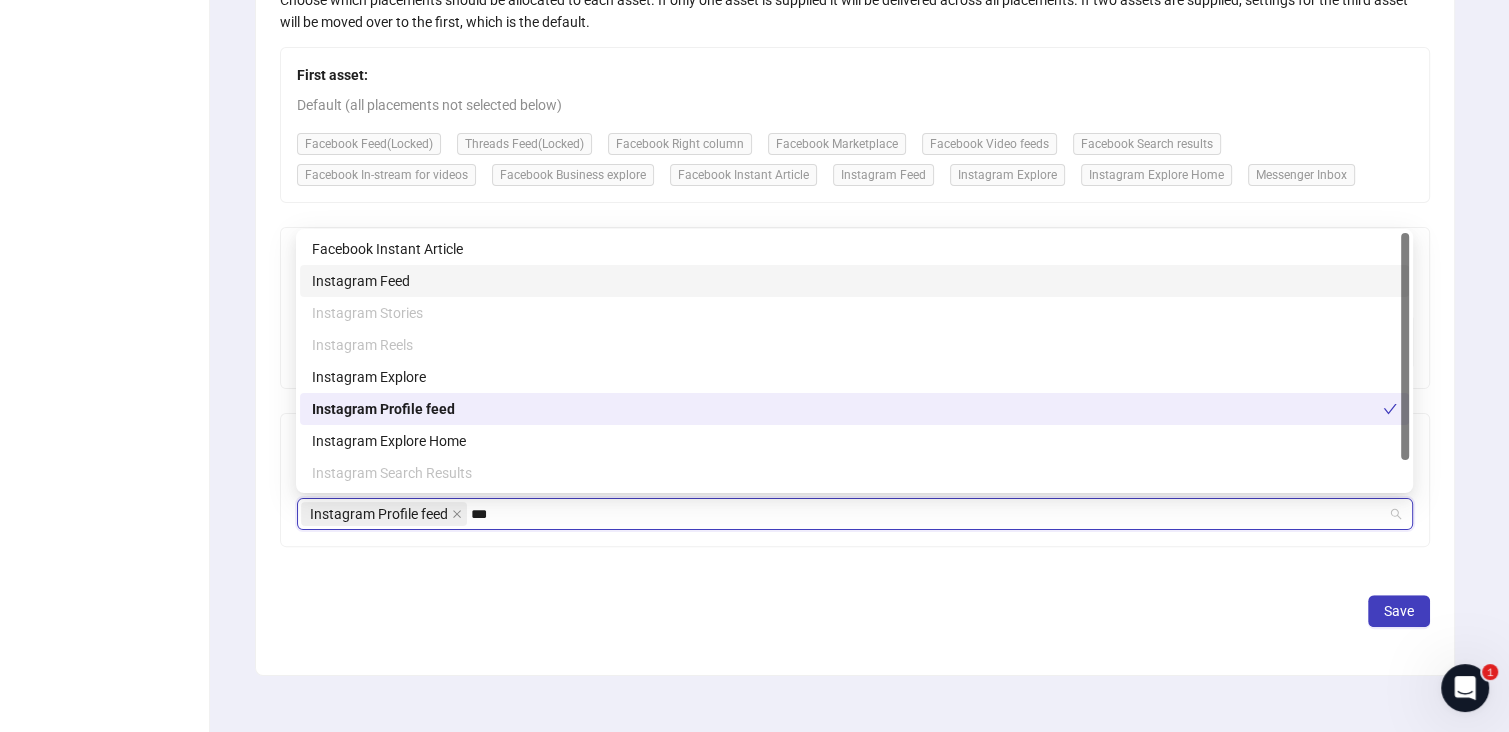 click on "Instagram Feed" at bounding box center [854, 281] 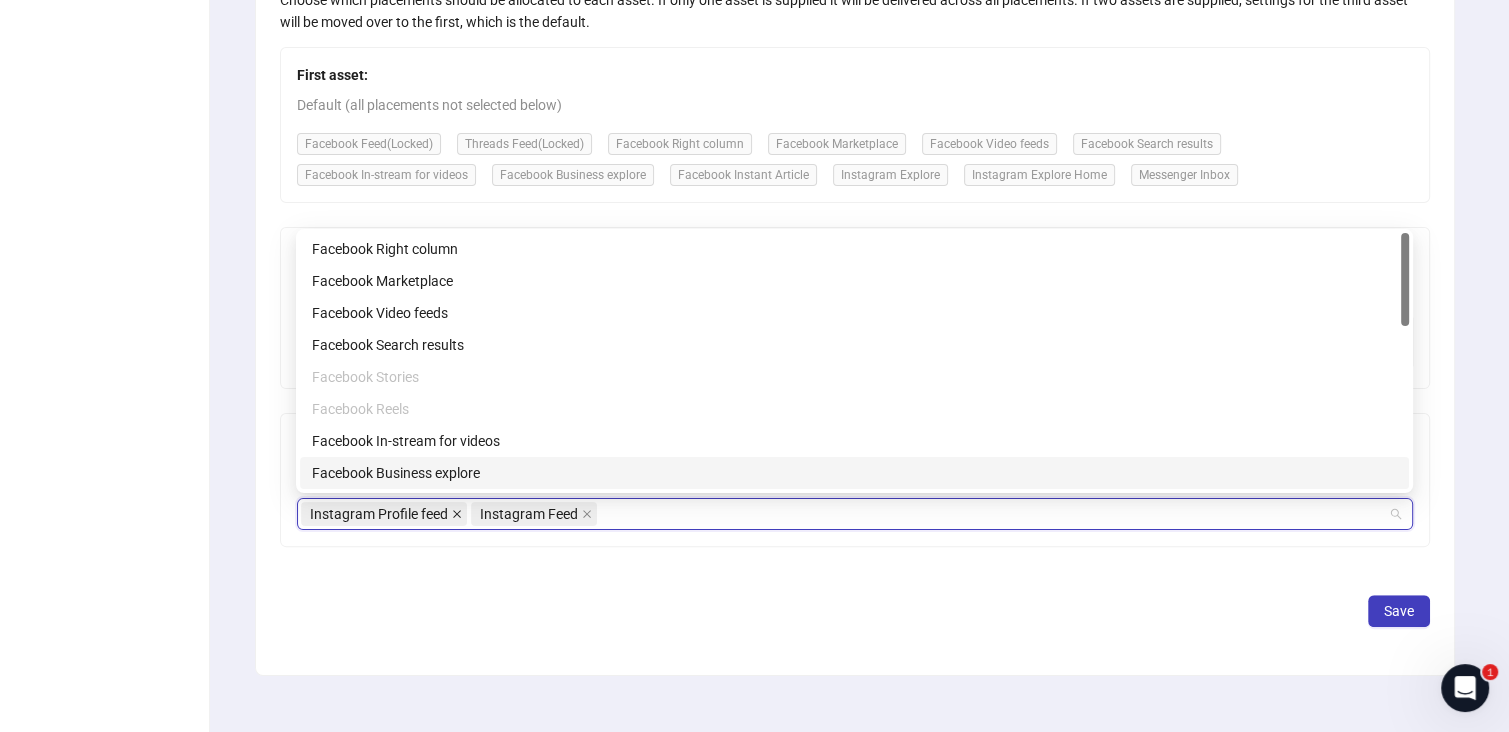 click at bounding box center (457, 514) 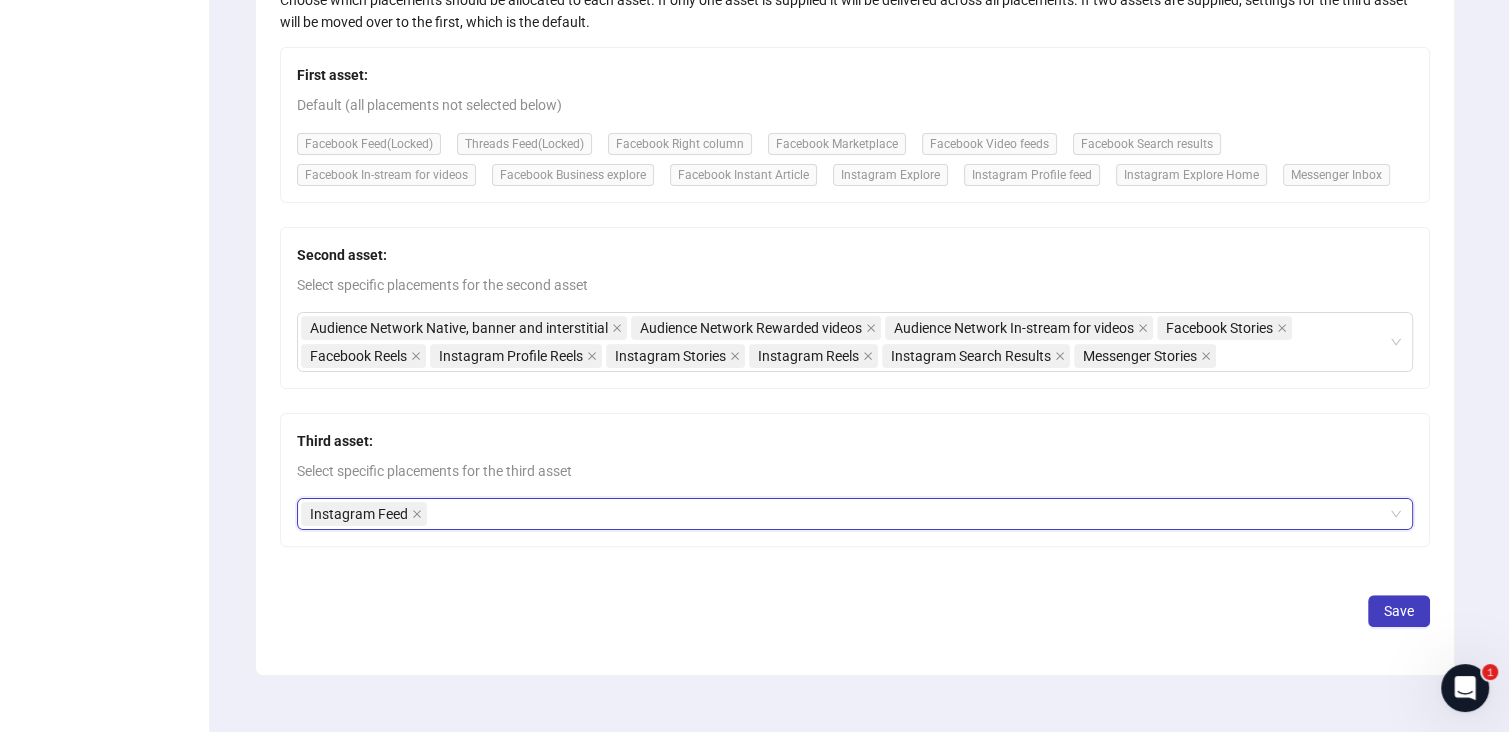 click on "Placement Customizations Choose which placements should be allocated to each asset. If only one asset is supplied it will be delivered across all placements. If two assets are supplied, settings for the third asset will be moved over to the first, which is the default. First asset: Default (all placements not selected below) Facebook Feed  (Locked) Threads Feed  (Locked) Facebook Right column Facebook Marketplace Facebook Video feeds Facebook Search results Facebook In-stream for videos Facebook Business explore Facebook Instant Article Instagram Explore Instagram Profile feed Instagram Explore Home Messenger Inbox Second asset: Select specific placements for the second asset Audience Network Native, banner and interstitial Audience Network Rewarded videos Audience Network In-stream for videos Facebook Stories Facebook Reels Instagram Profile Reels Instagram Stories Instagram Reels Instagram Search Results Messenger Stories   Third asset: Select specific placements for the third asset Instagram Feed   Save" at bounding box center [855, 292] 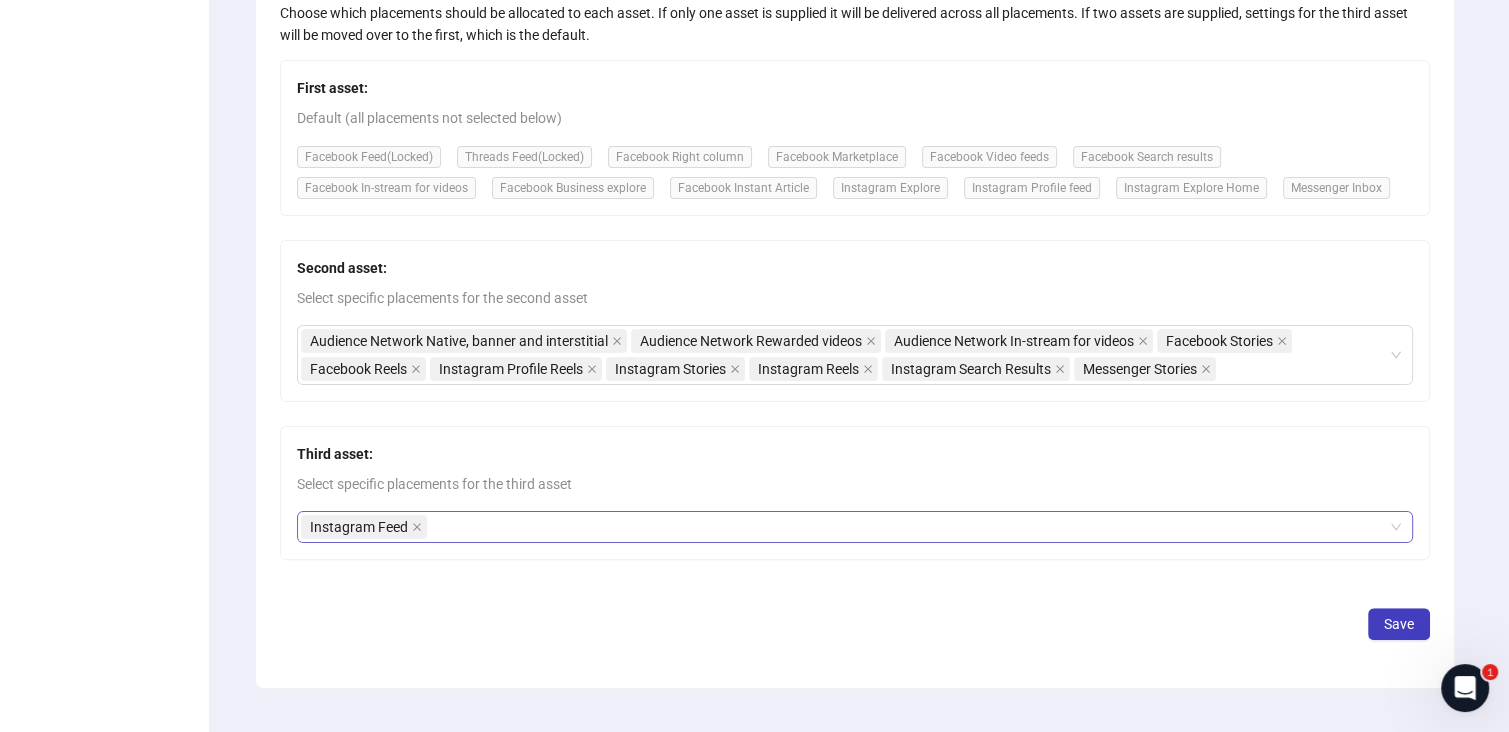 scroll, scrollTop: 421, scrollLeft: 0, axis: vertical 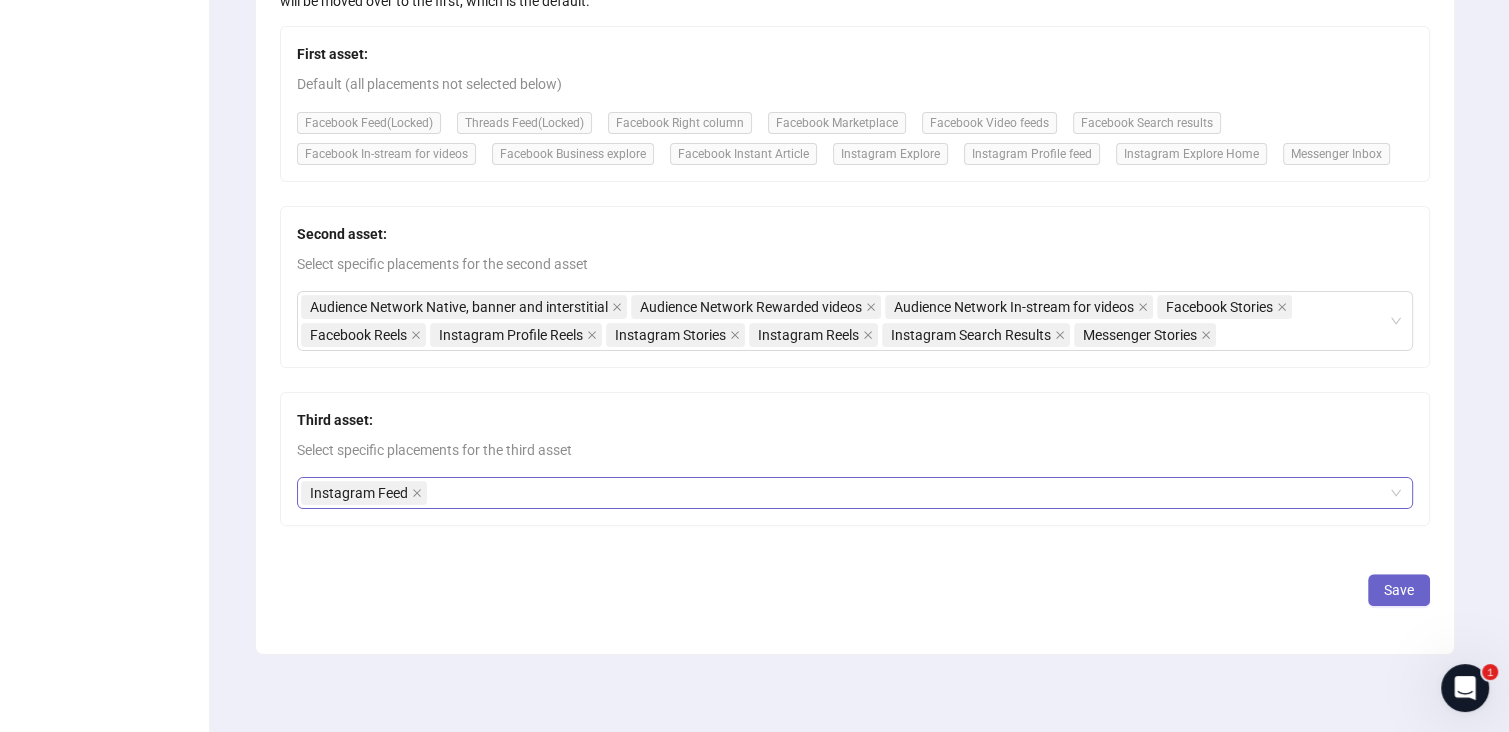 click on "Save" at bounding box center [1399, 590] 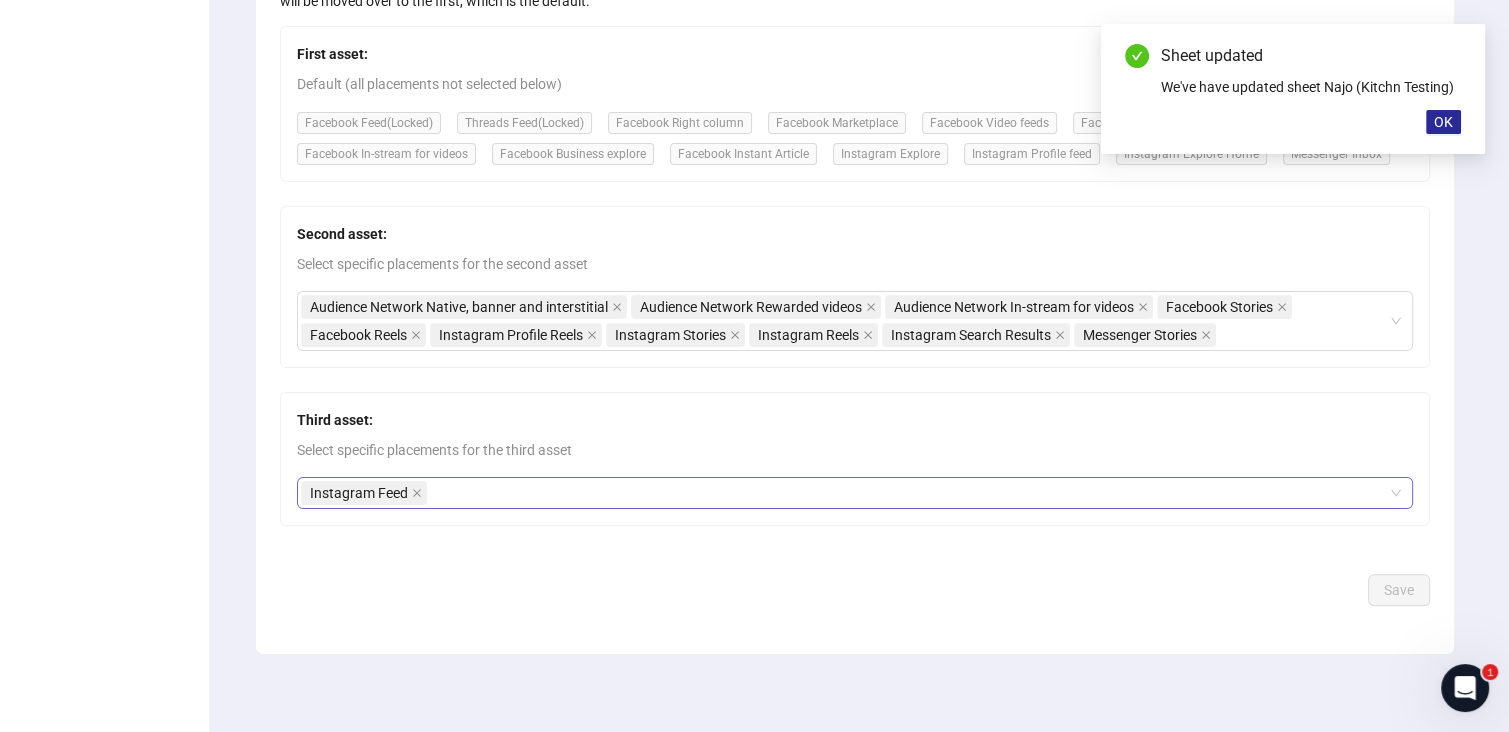 click on "OK" at bounding box center (1443, 122) 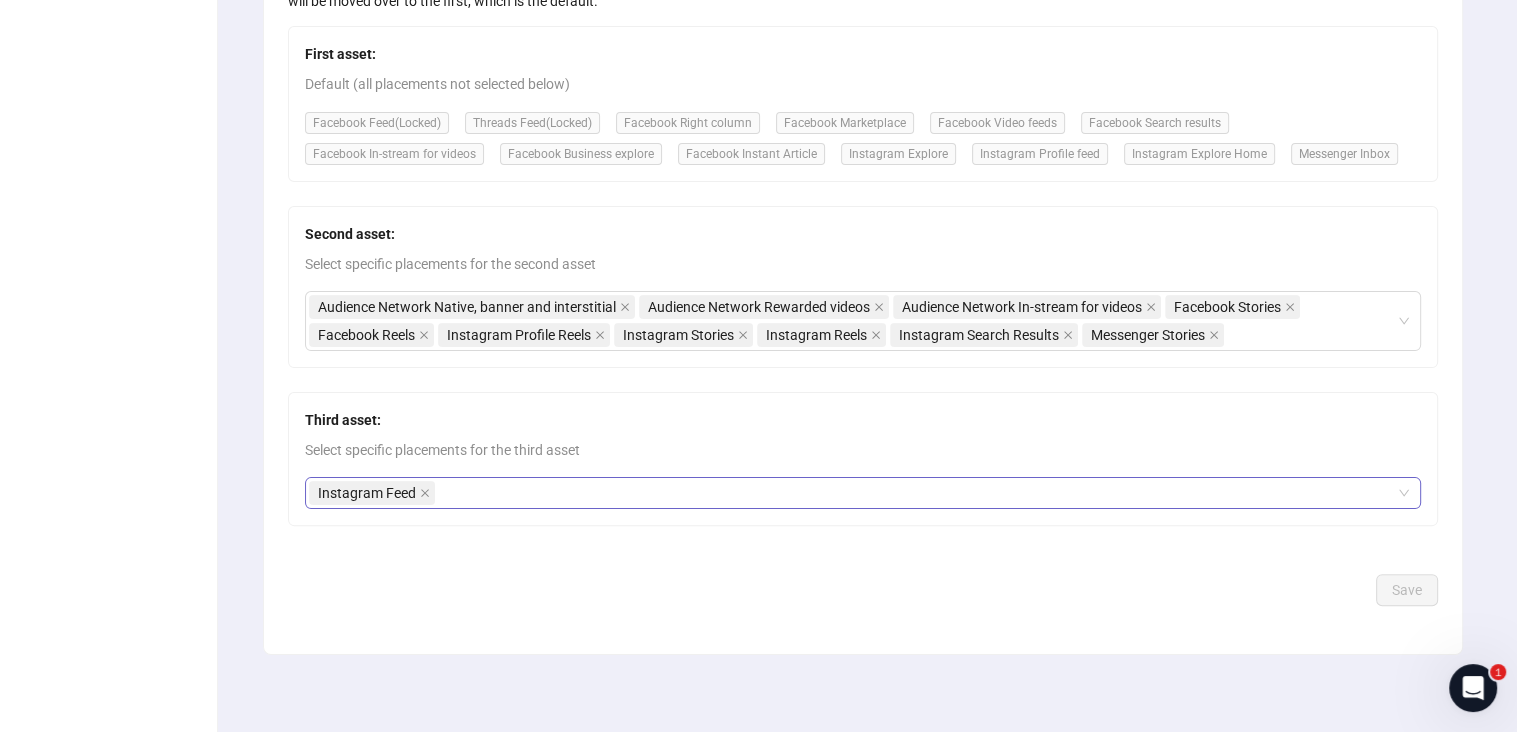 scroll, scrollTop: 0, scrollLeft: 0, axis: both 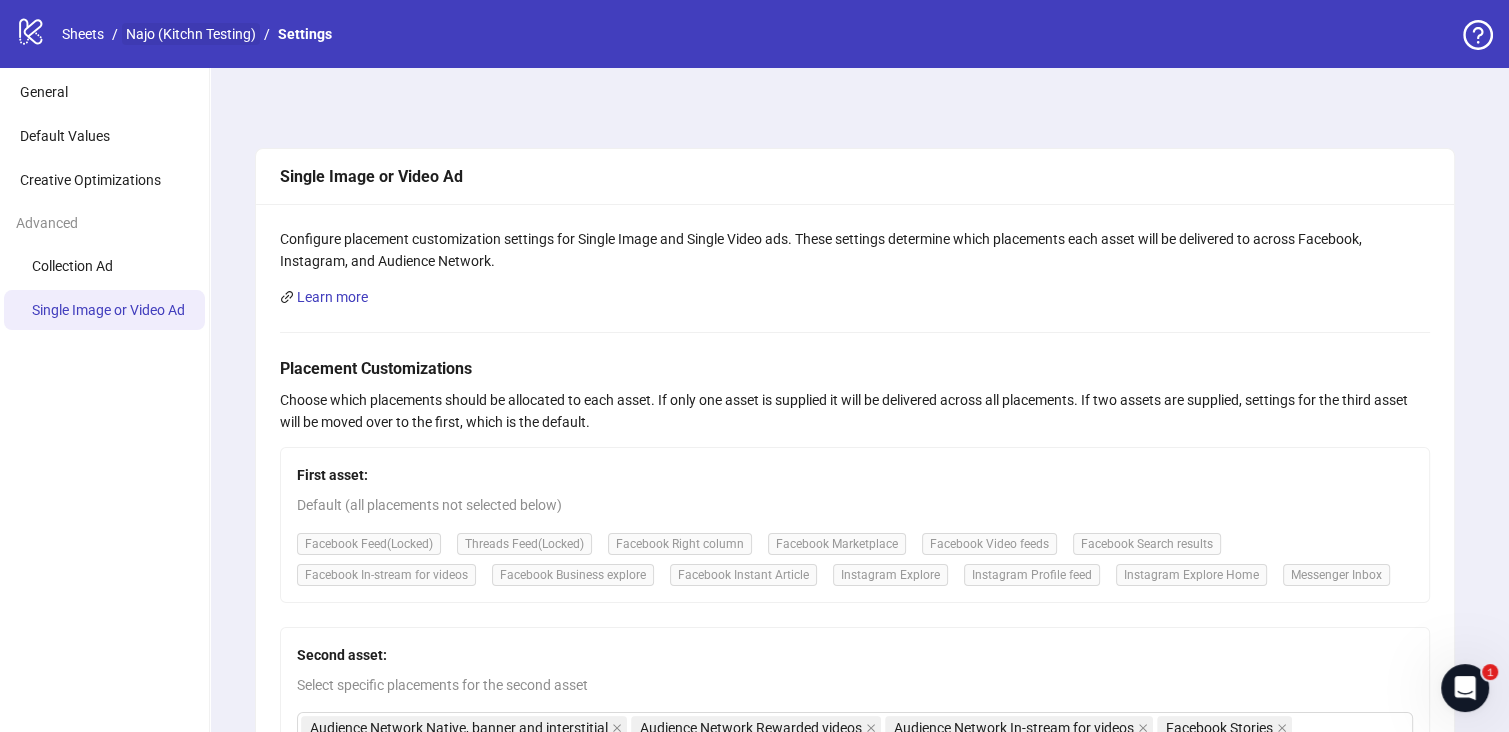 click on "Najo (Kitchn Testing)" at bounding box center [191, 34] 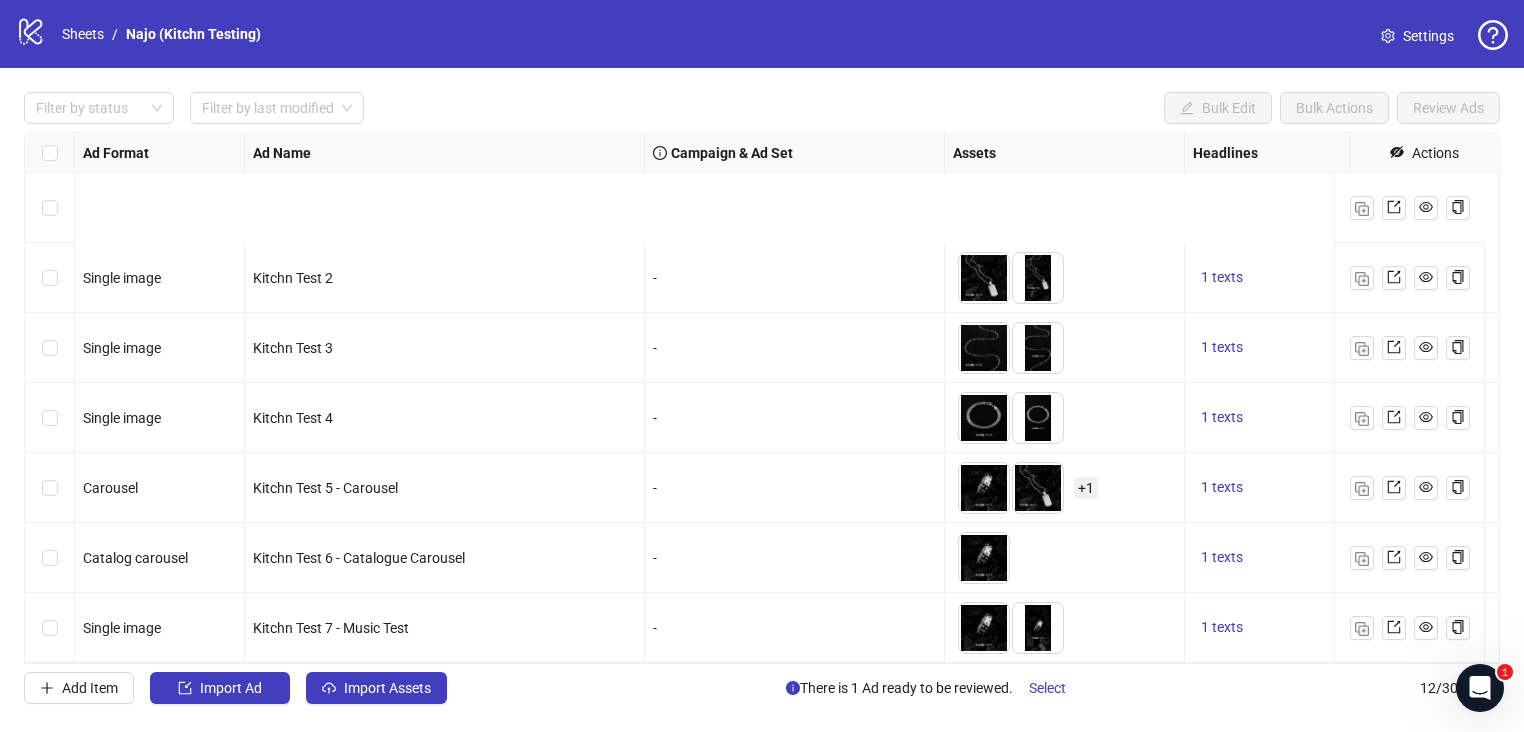scroll, scrollTop: 364, scrollLeft: 0, axis: vertical 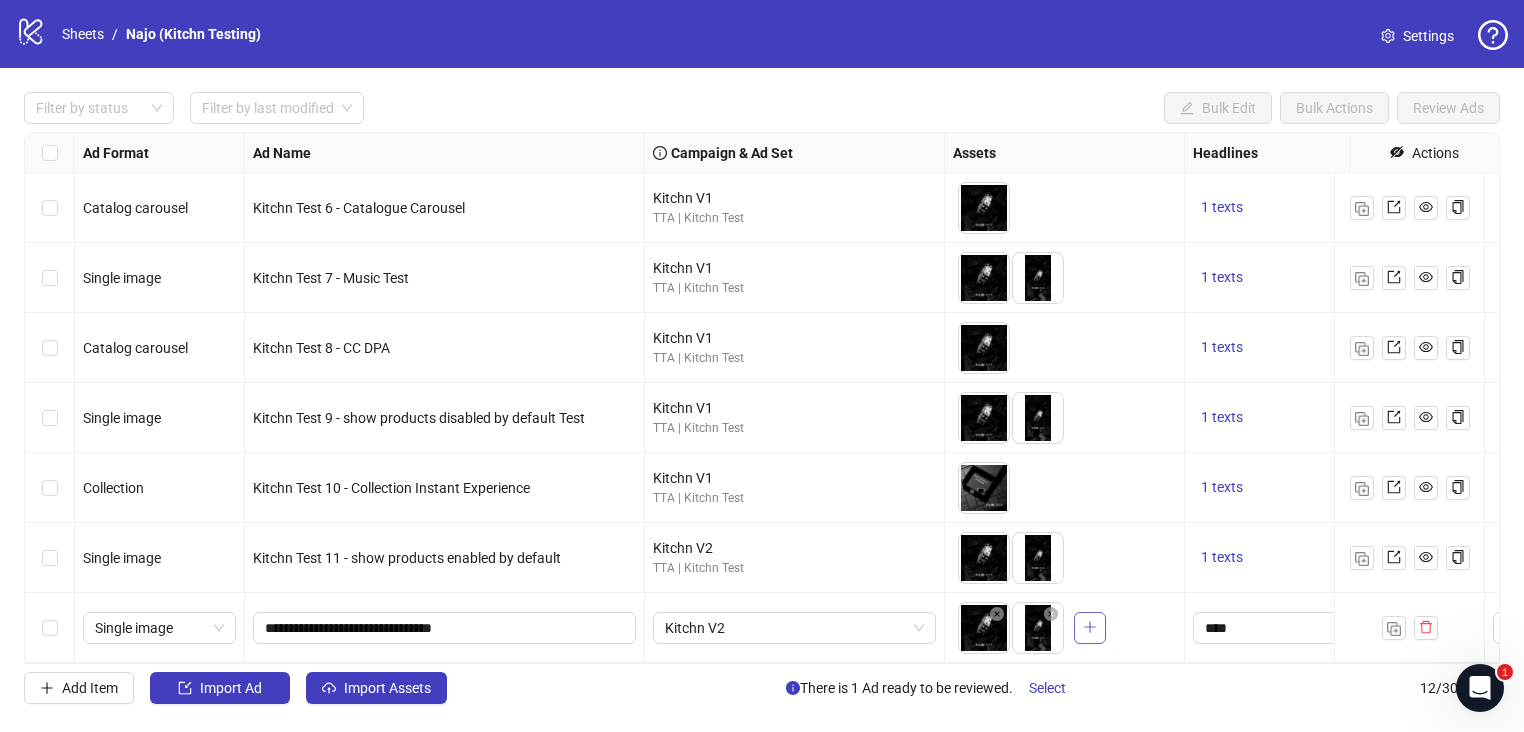 click at bounding box center (1090, 627) 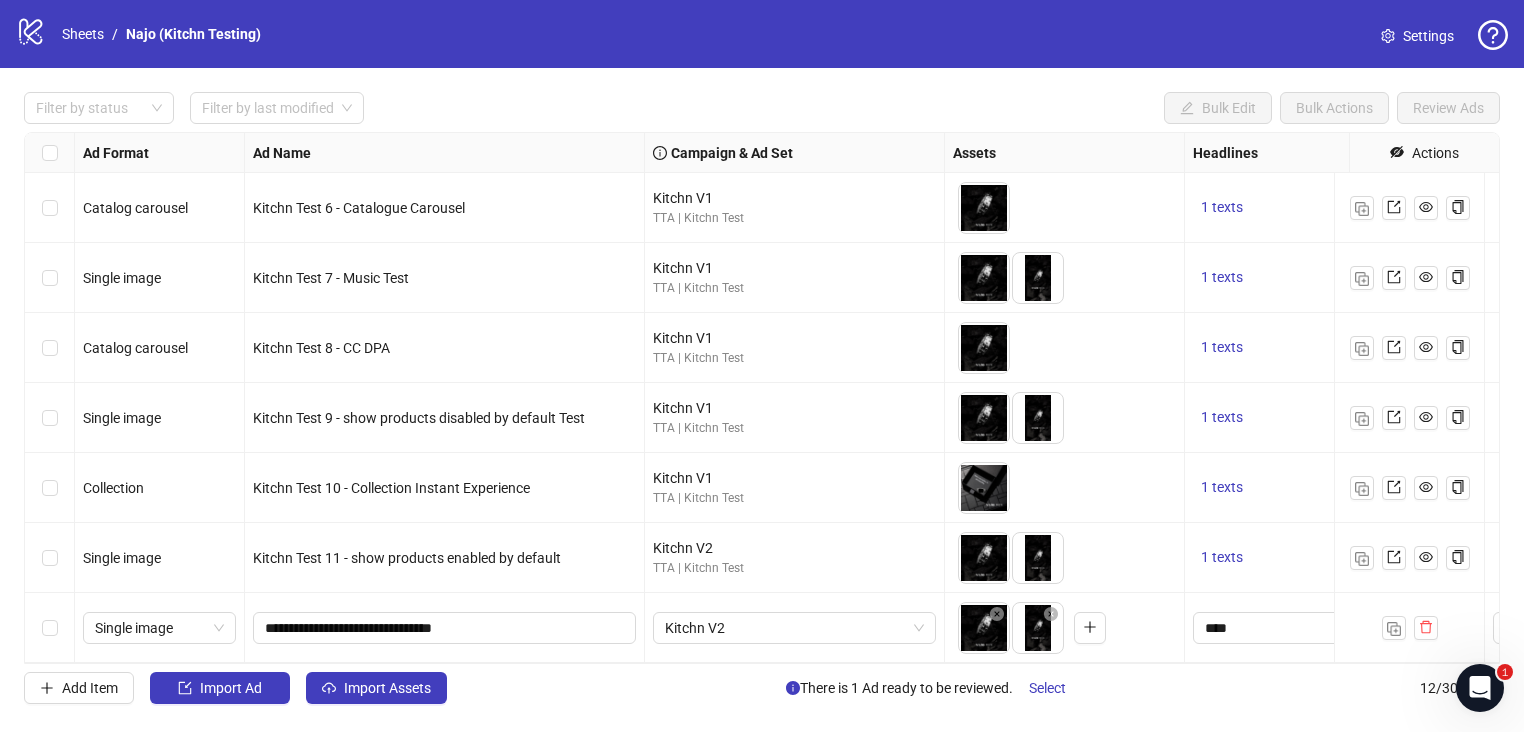 type 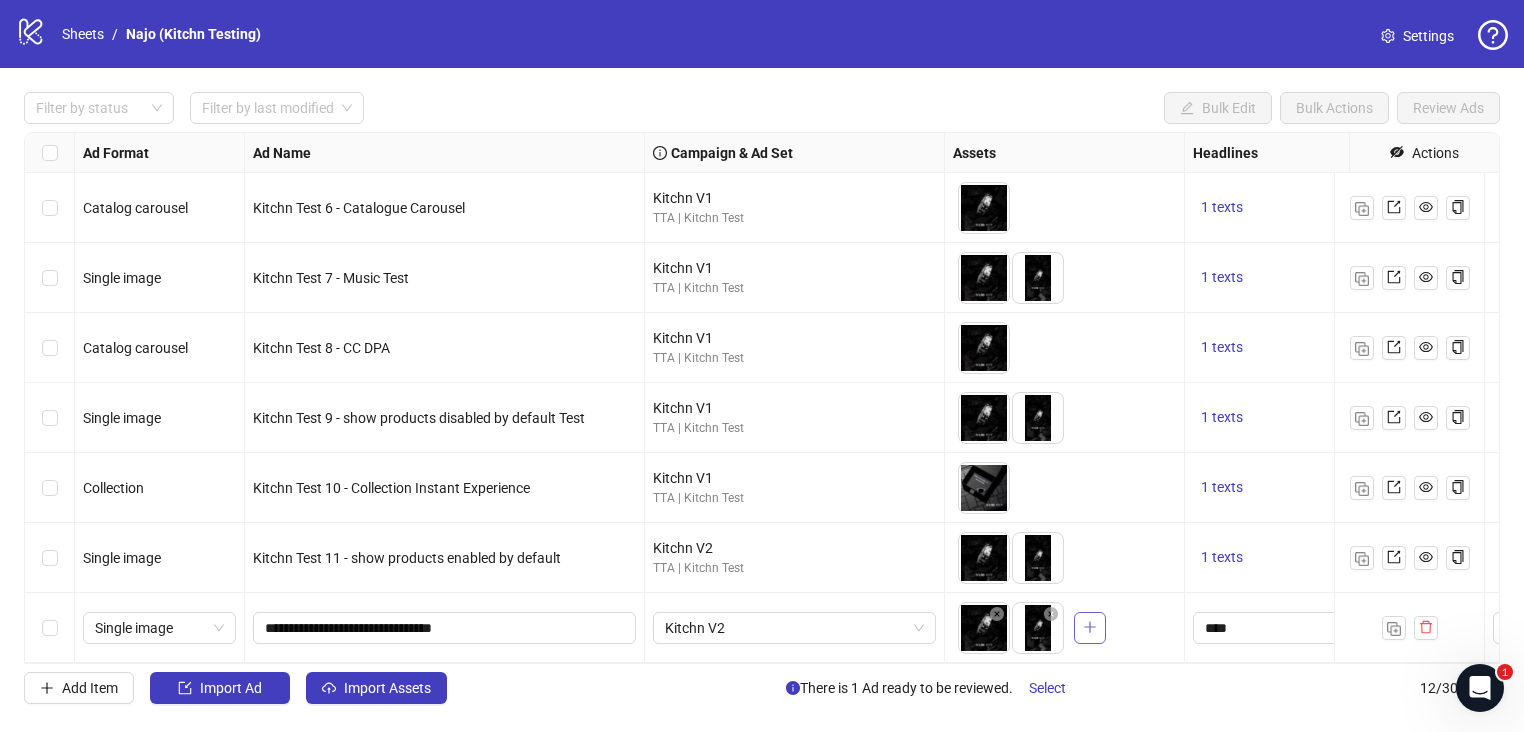 click at bounding box center (1089, 627) 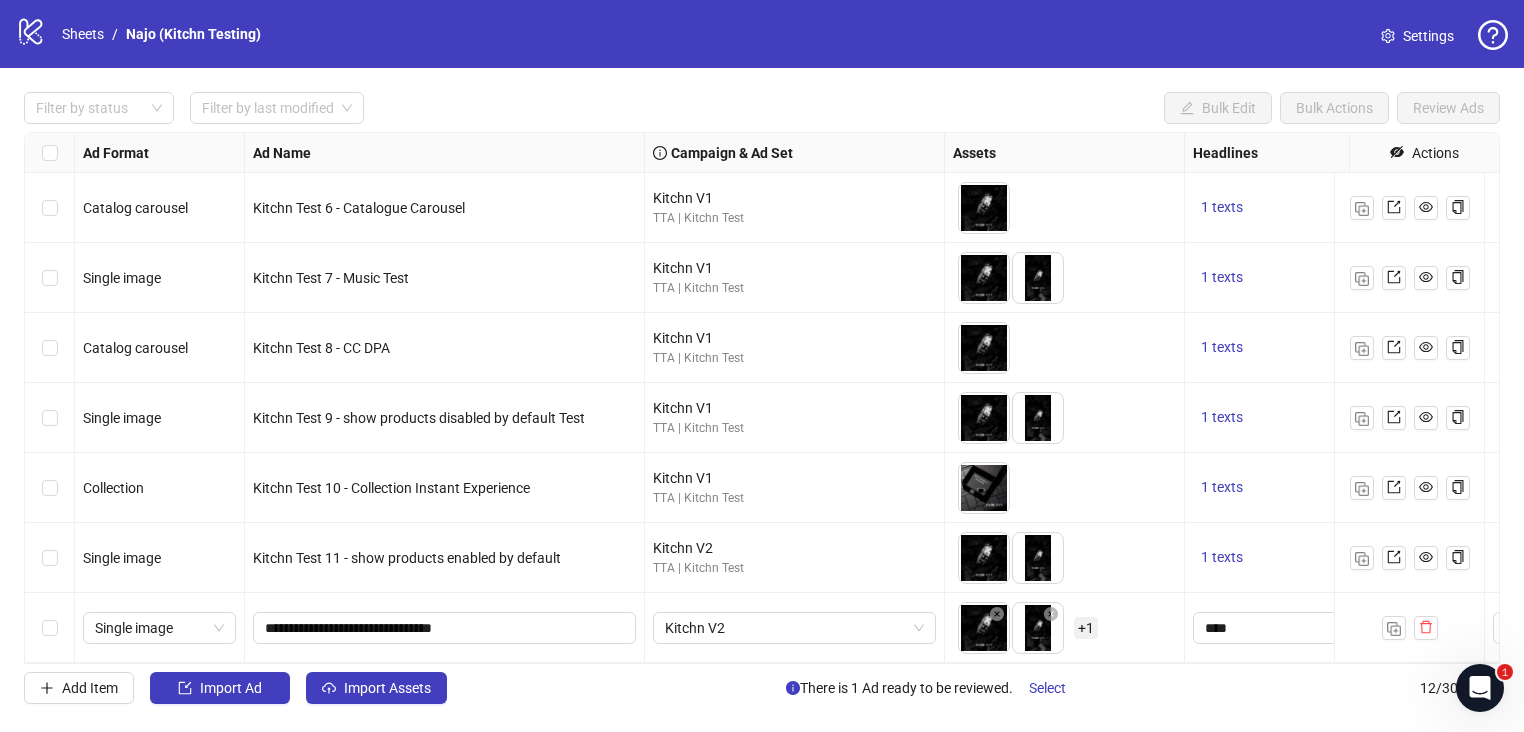 click on "+ 1" at bounding box center [1086, 628] 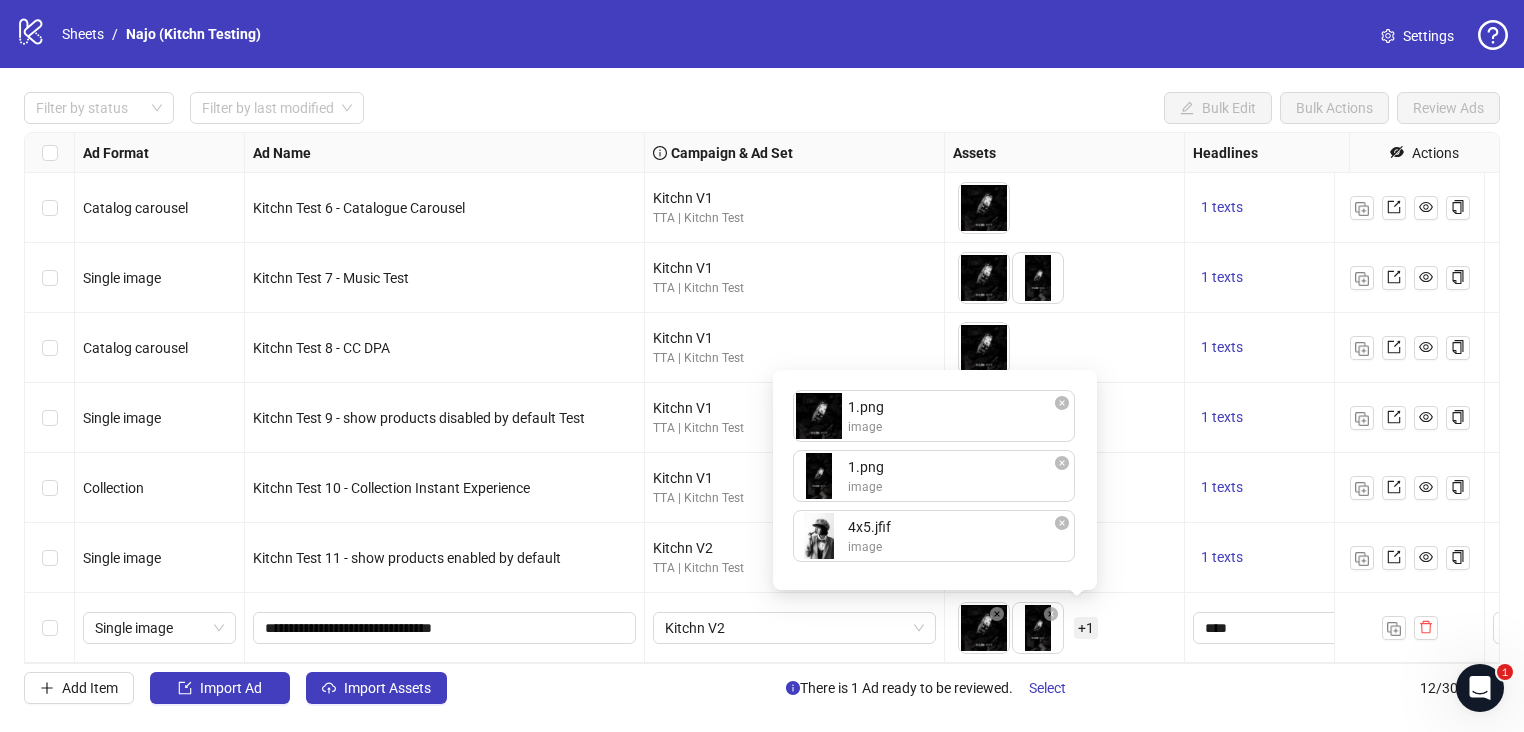 click on "To pick up a draggable item, press the space bar.
While dragging, use the arrow keys to move the item.
Press space again to drop the item in its new position, or press escape to cancel.
+ 1" at bounding box center [1064, 628] 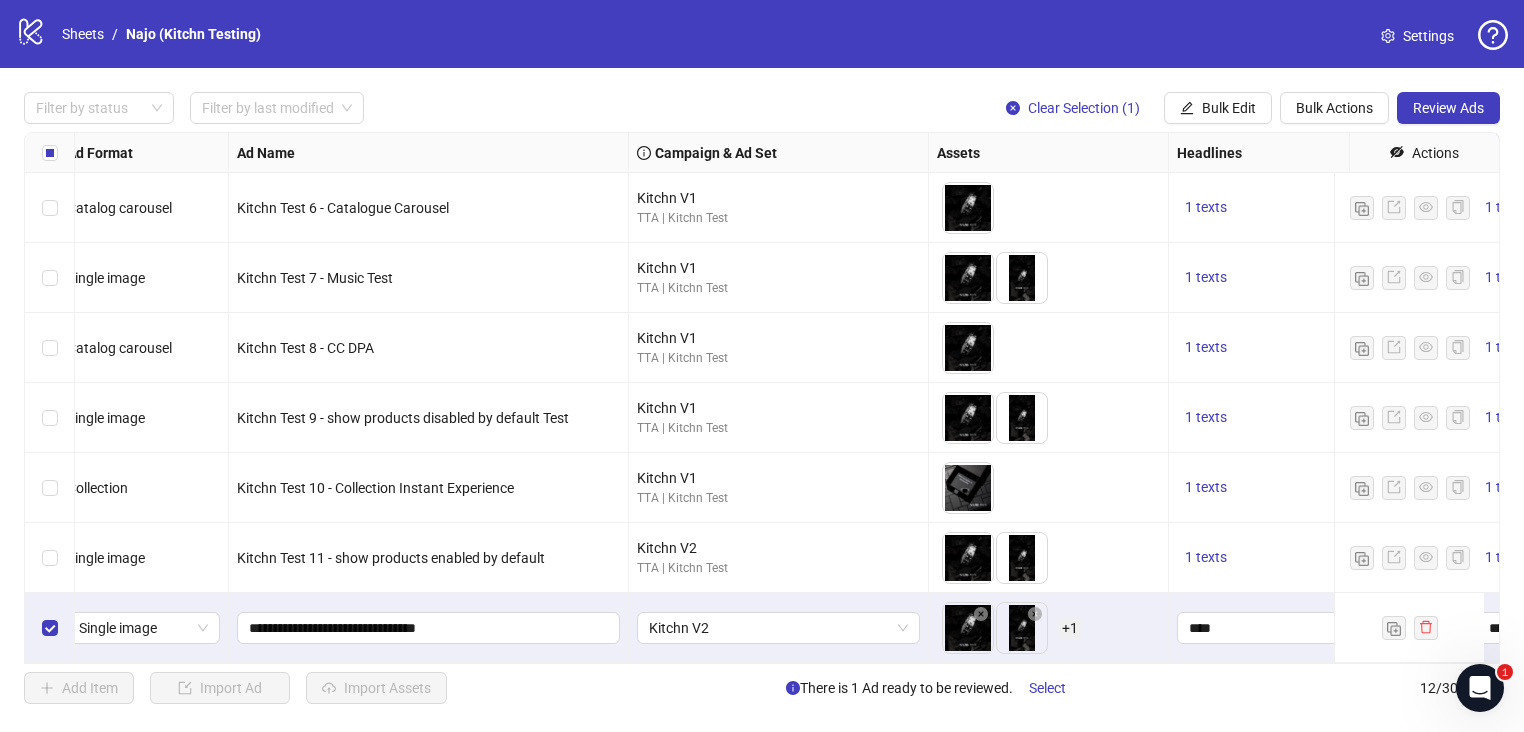 scroll, scrollTop: 364, scrollLeft: 0, axis: vertical 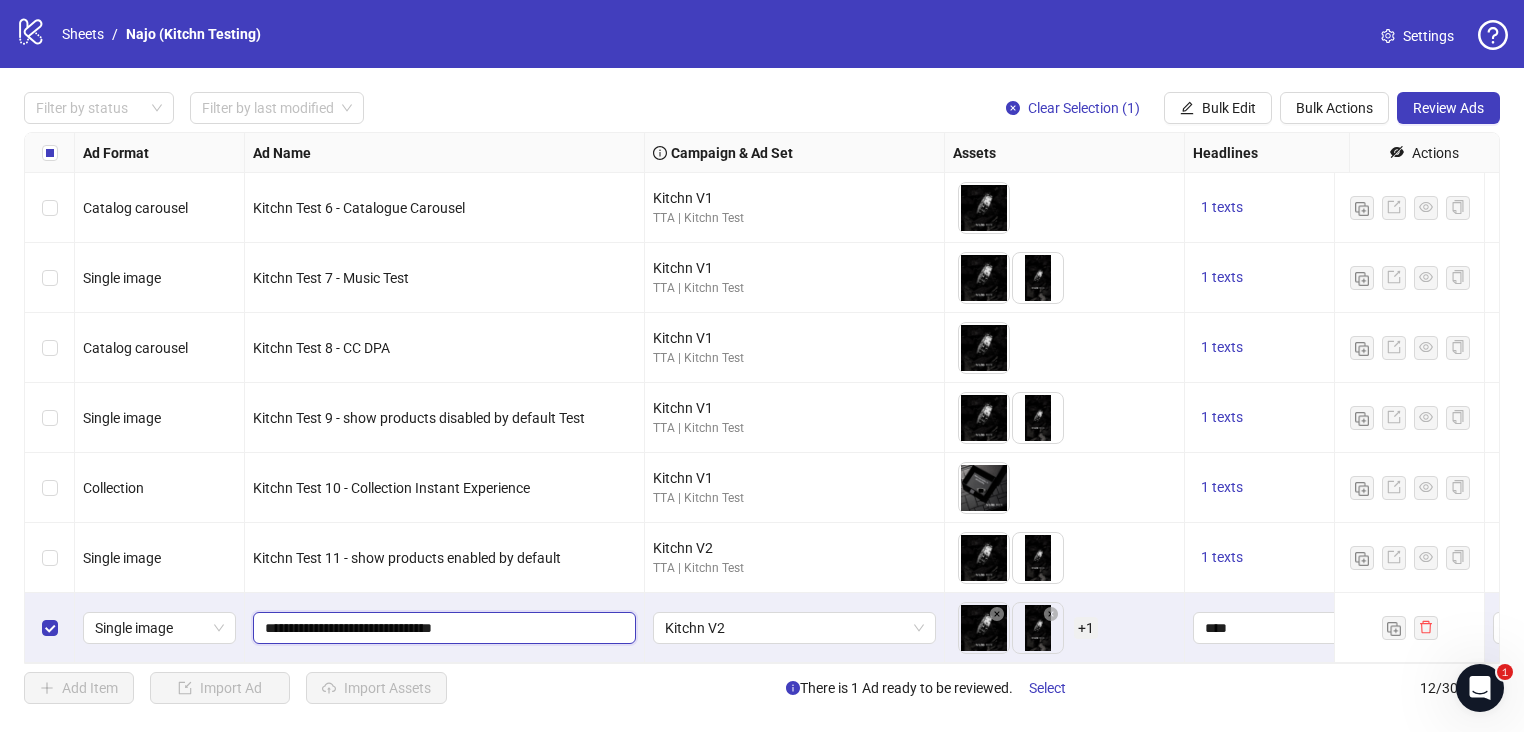 click on "**********" at bounding box center [442, 628] 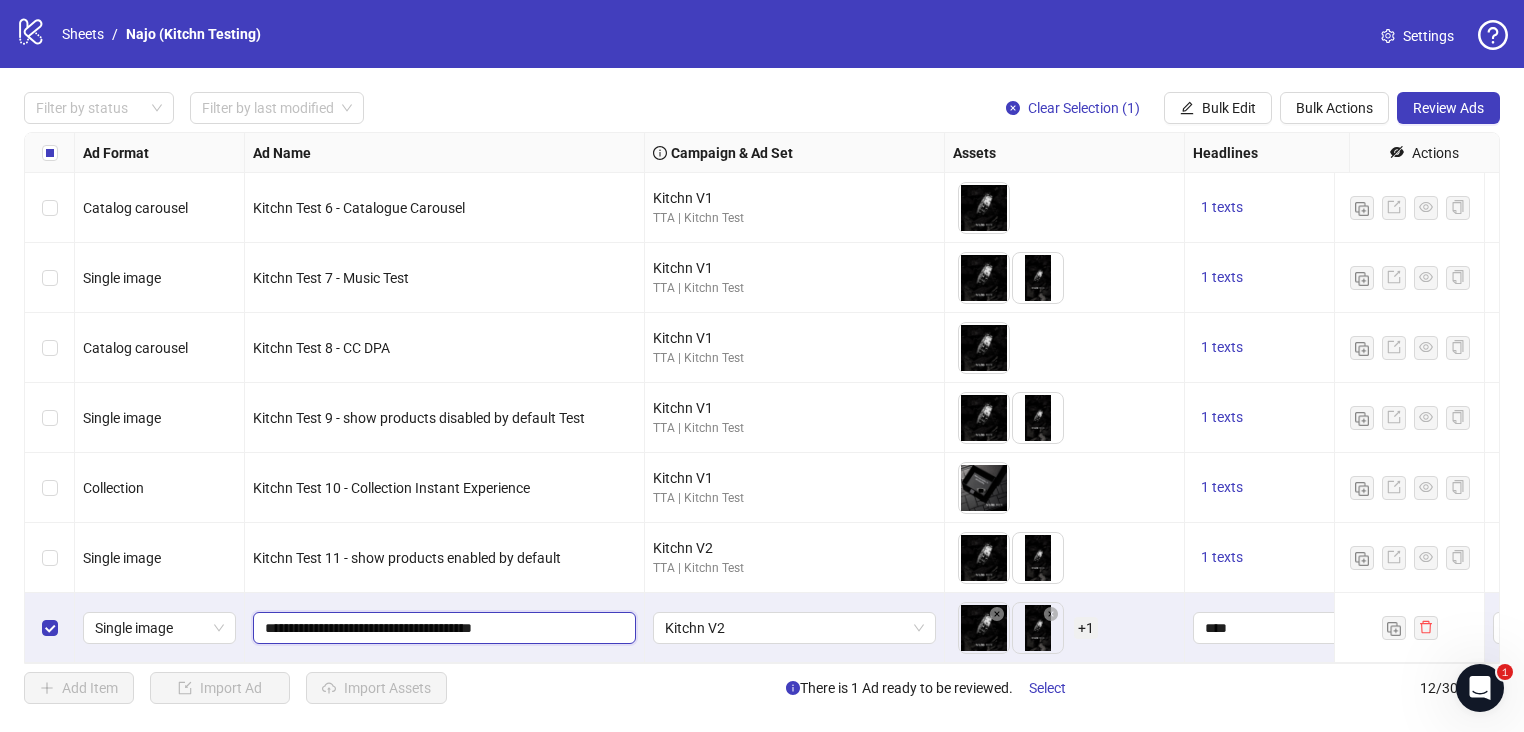 type on "**********" 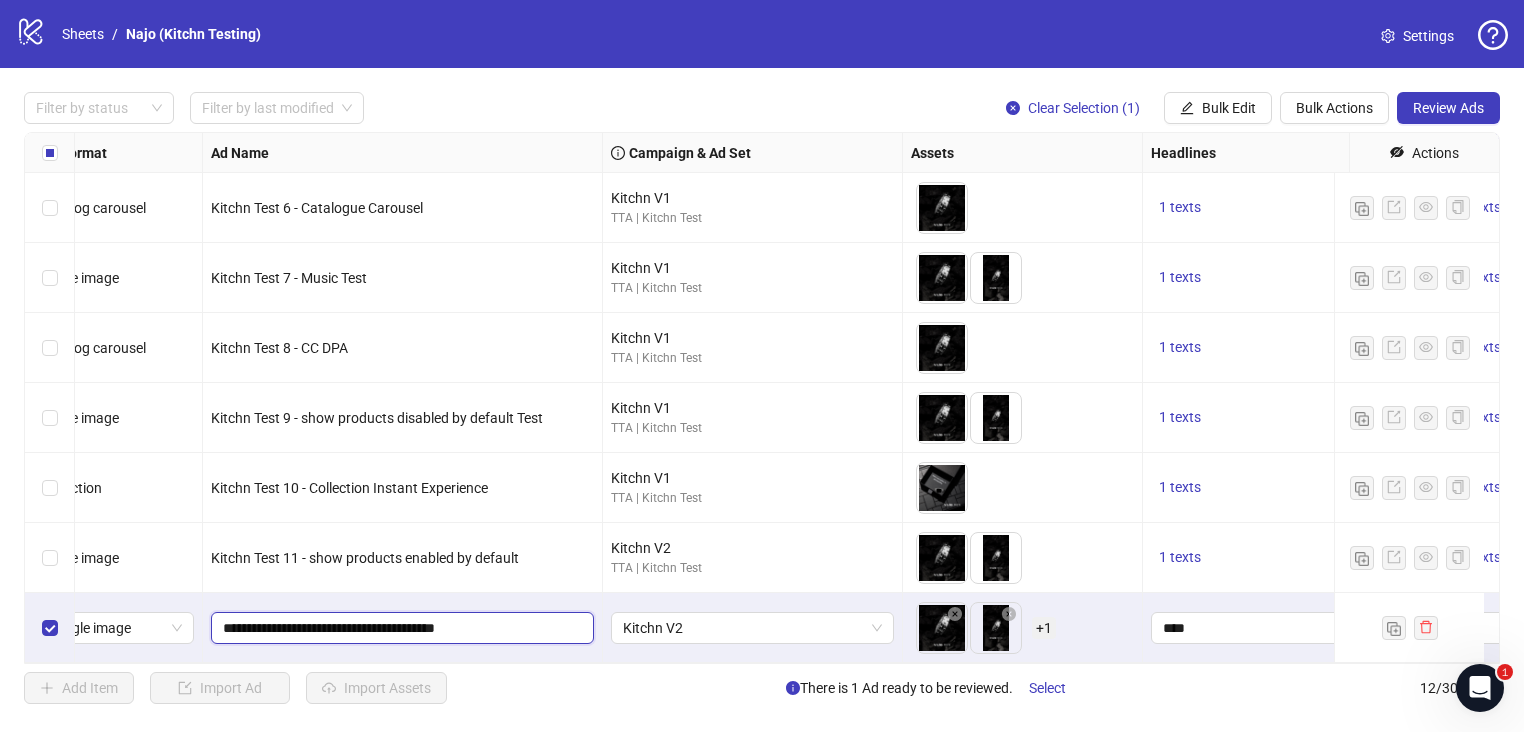 scroll, scrollTop: 364, scrollLeft: 0, axis: vertical 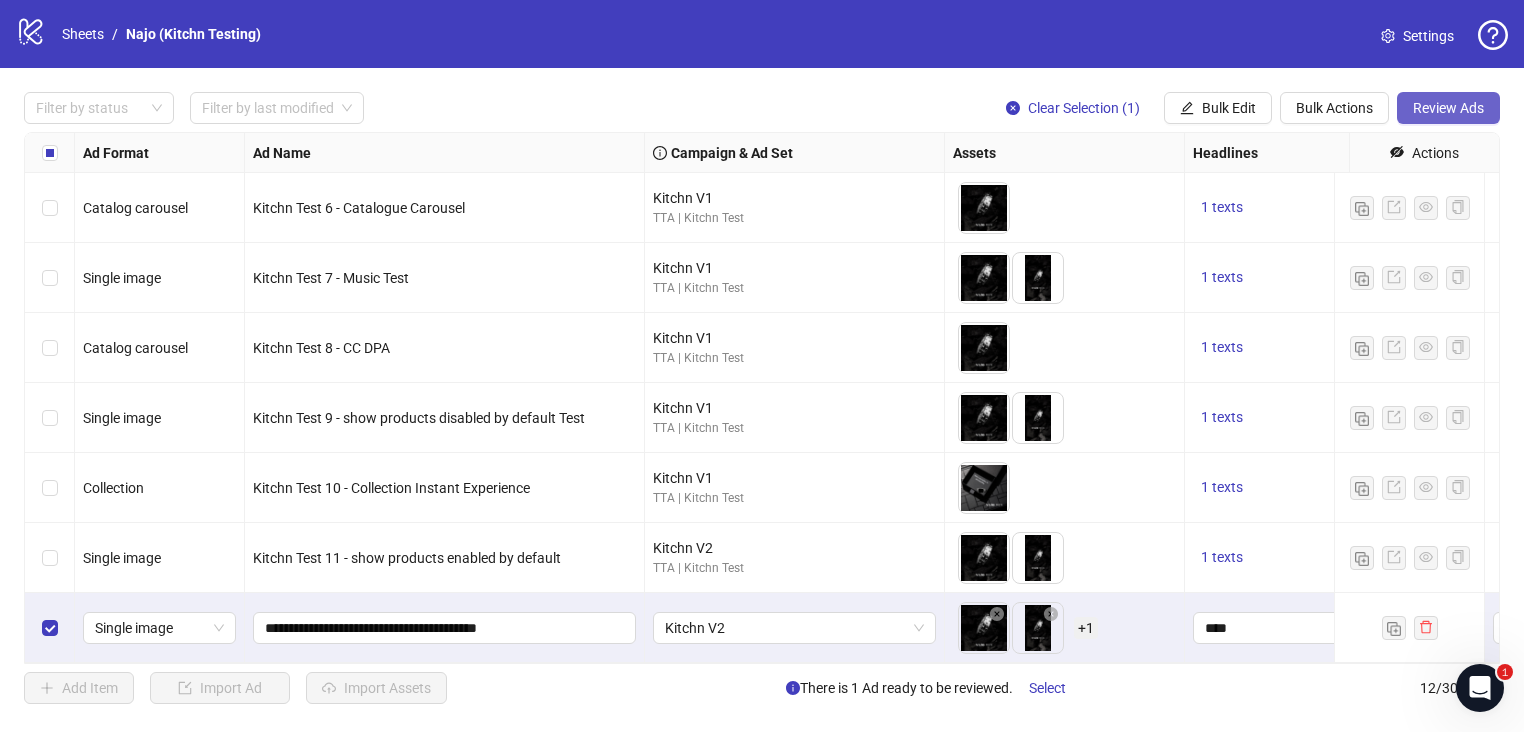 click on "Review Ads" at bounding box center (1448, 108) 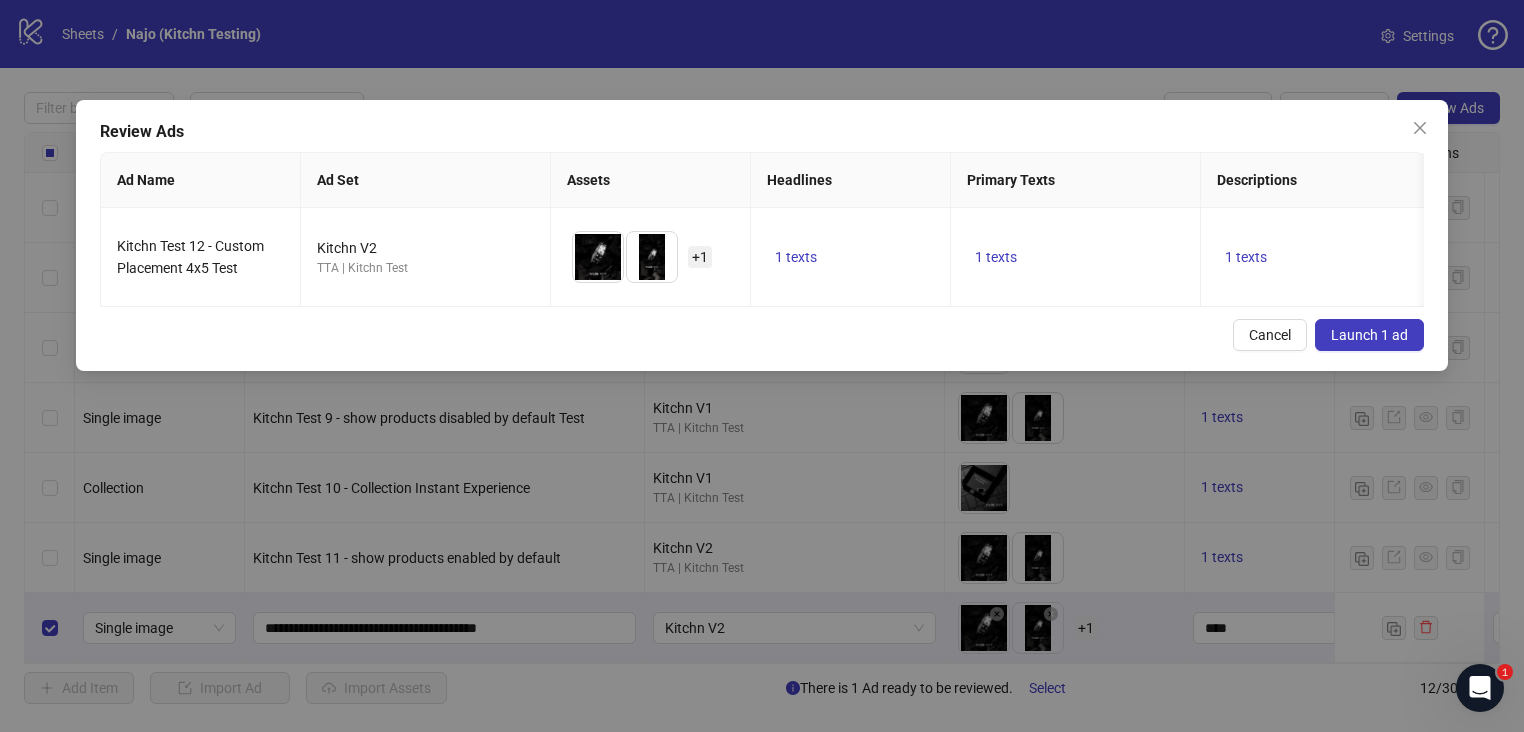 click on "Launch 1 ad" at bounding box center (1369, 335) 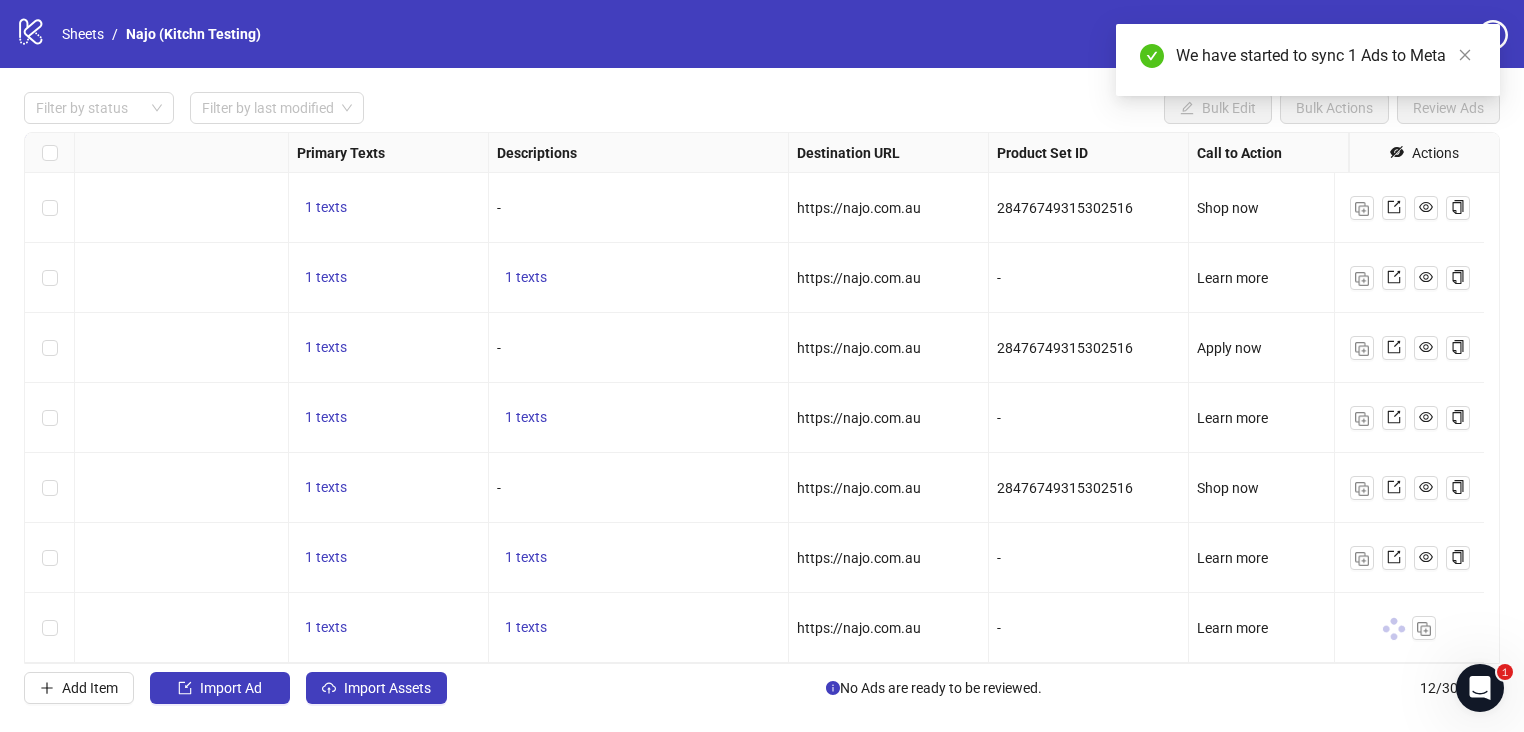scroll, scrollTop: 364, scrollLeft: 0, axis: vertical 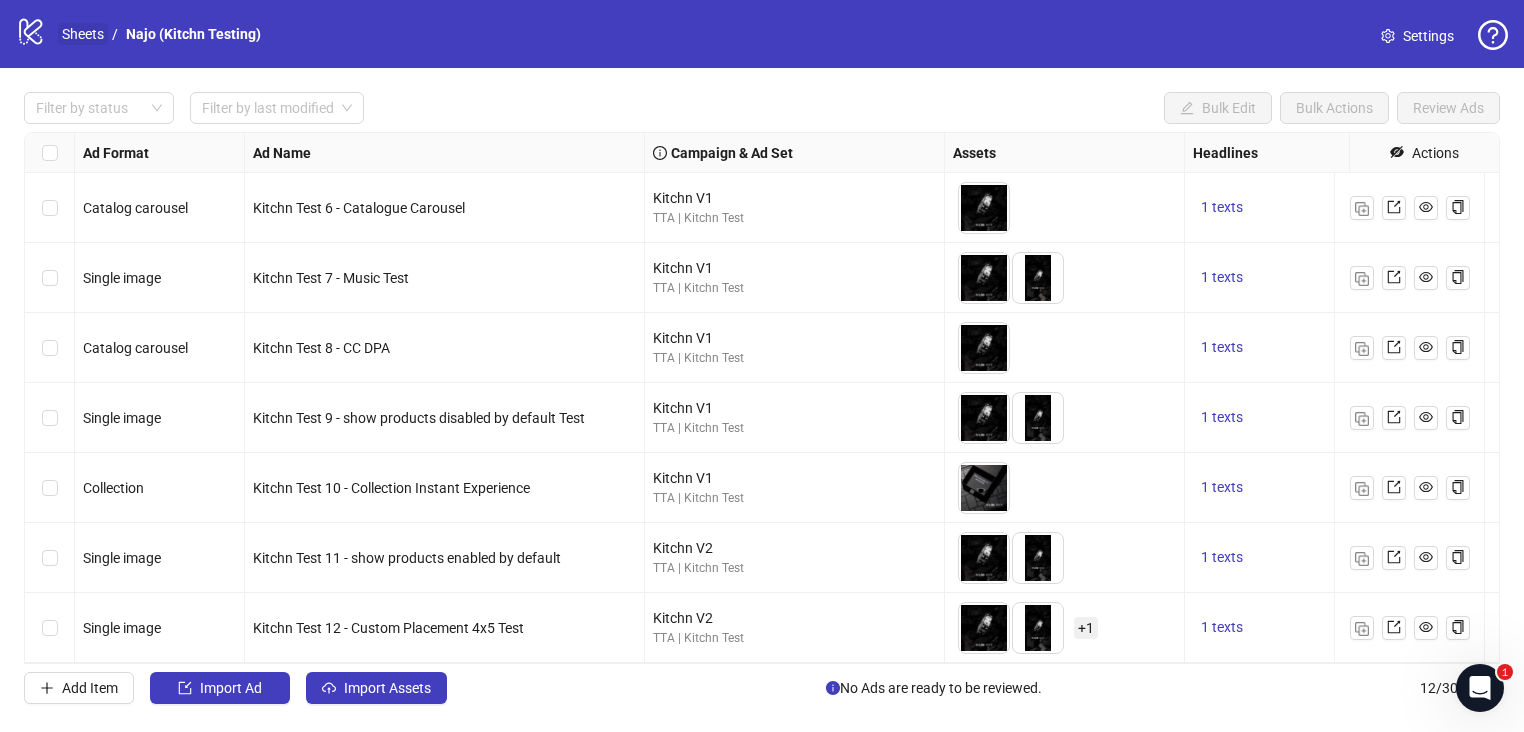 click on "Sheets" at bounding box center (83, 34) 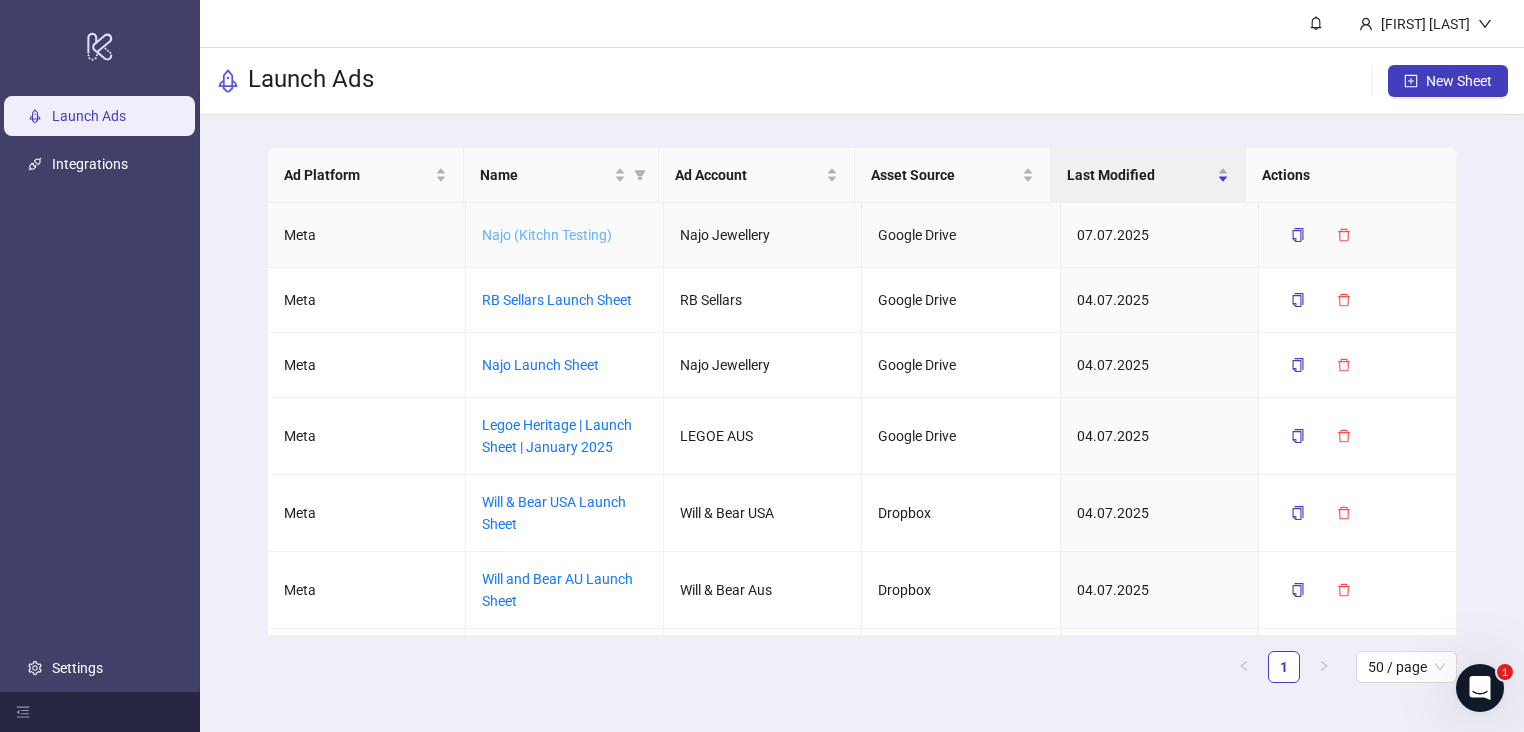 click on "Najo (Kitchn Testing)" at bounding box center (547, 235) 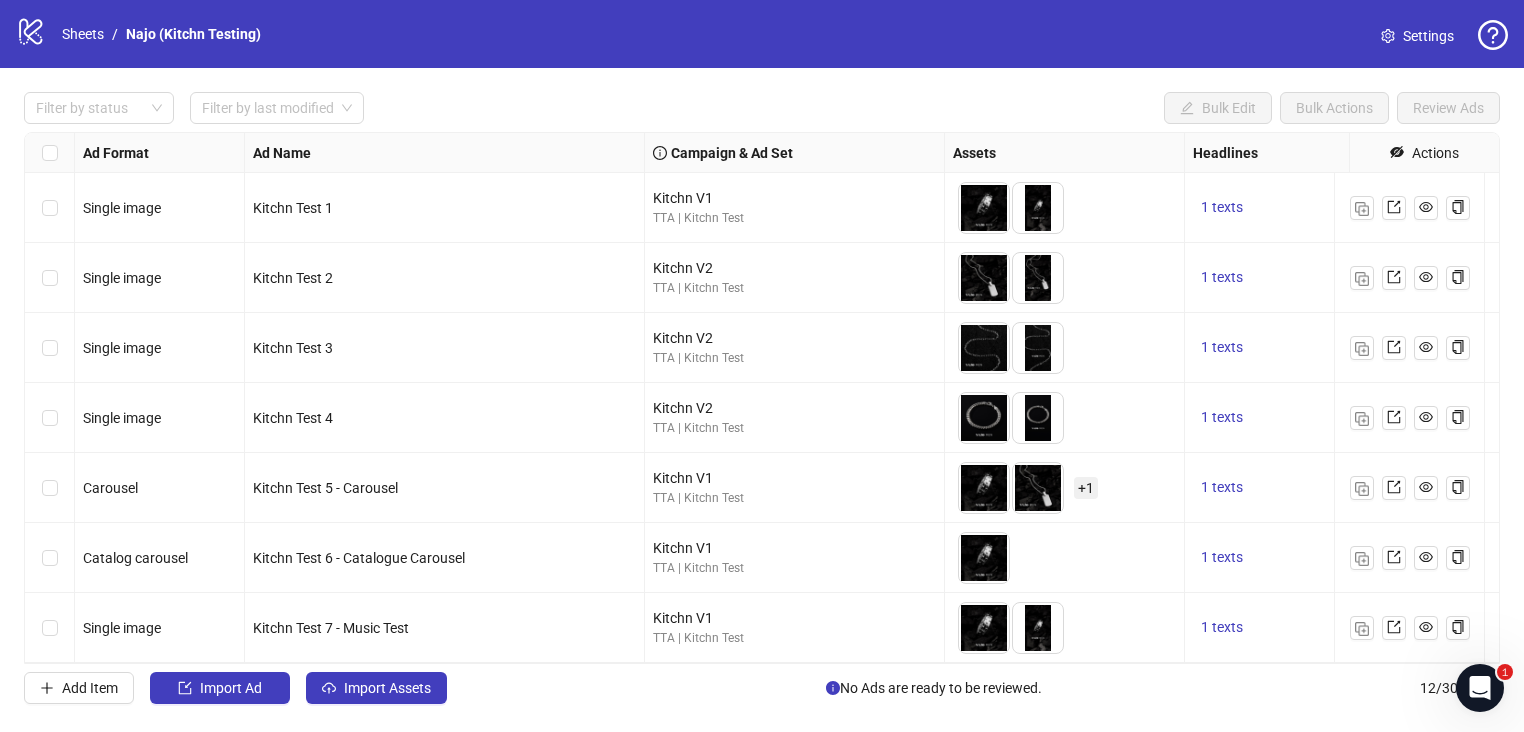 click on "Settings" at bounding box center [1428, 36] 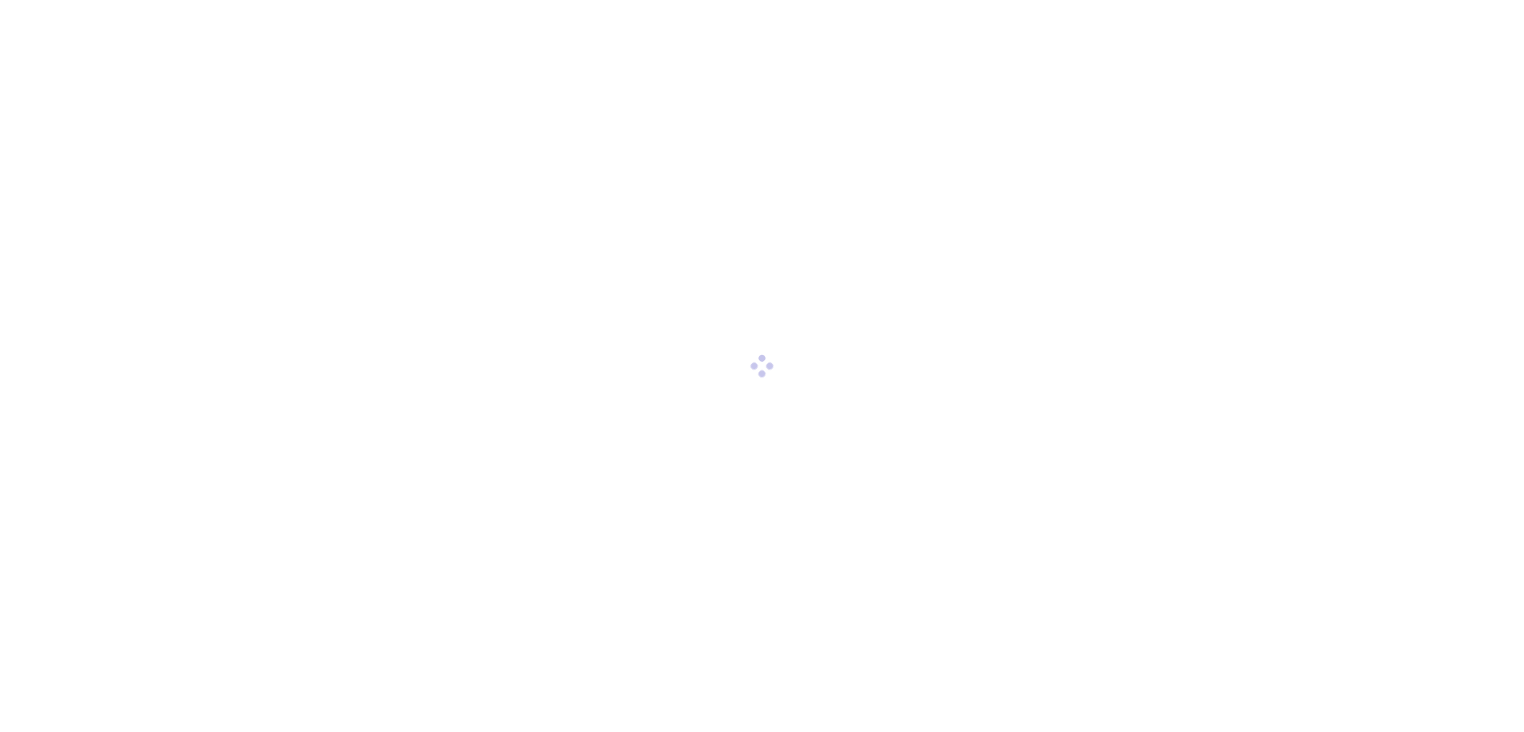 scroll, scrollTop: 0, scrollLeft: 0, axis: both 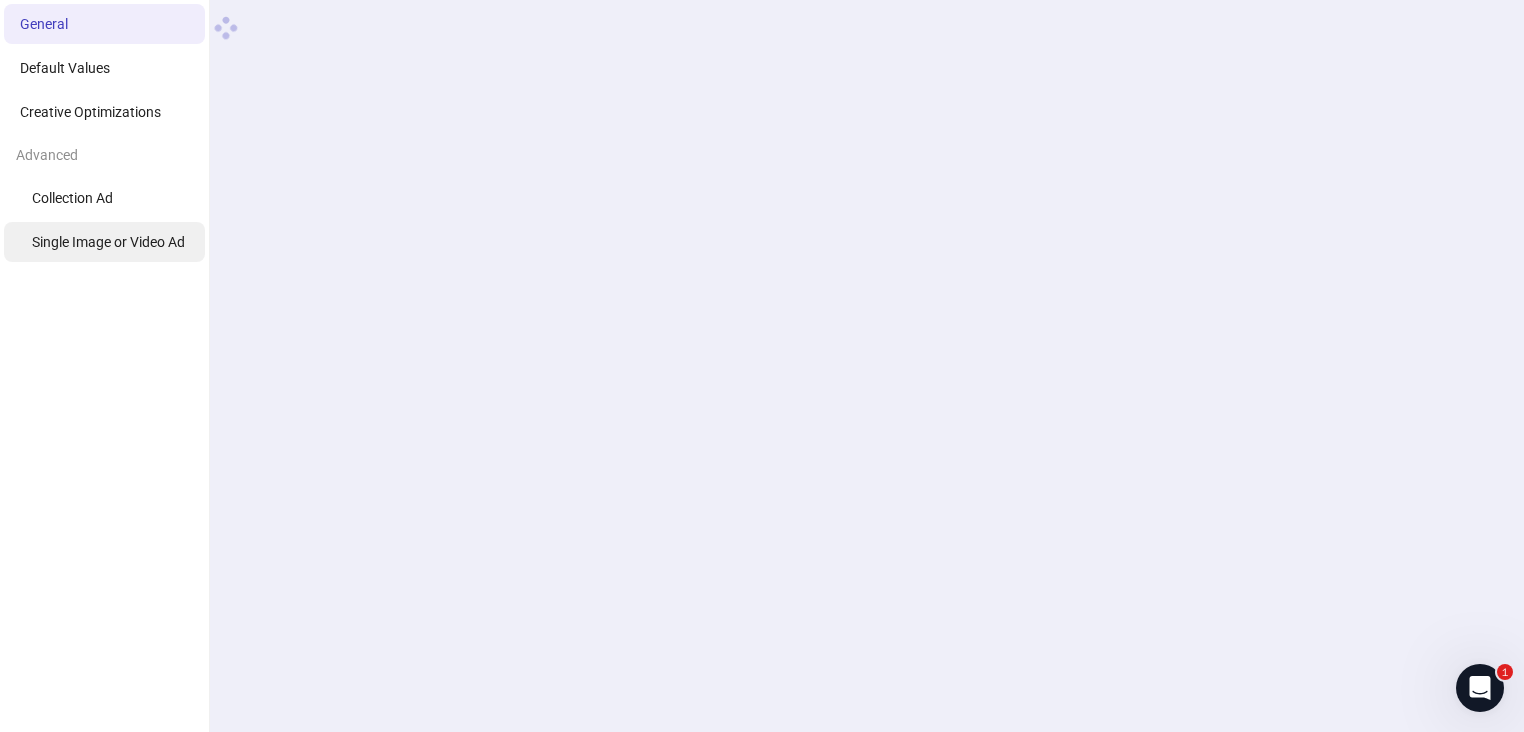 click on "Single Image or Video Ad" at bounding box center [108, 242] 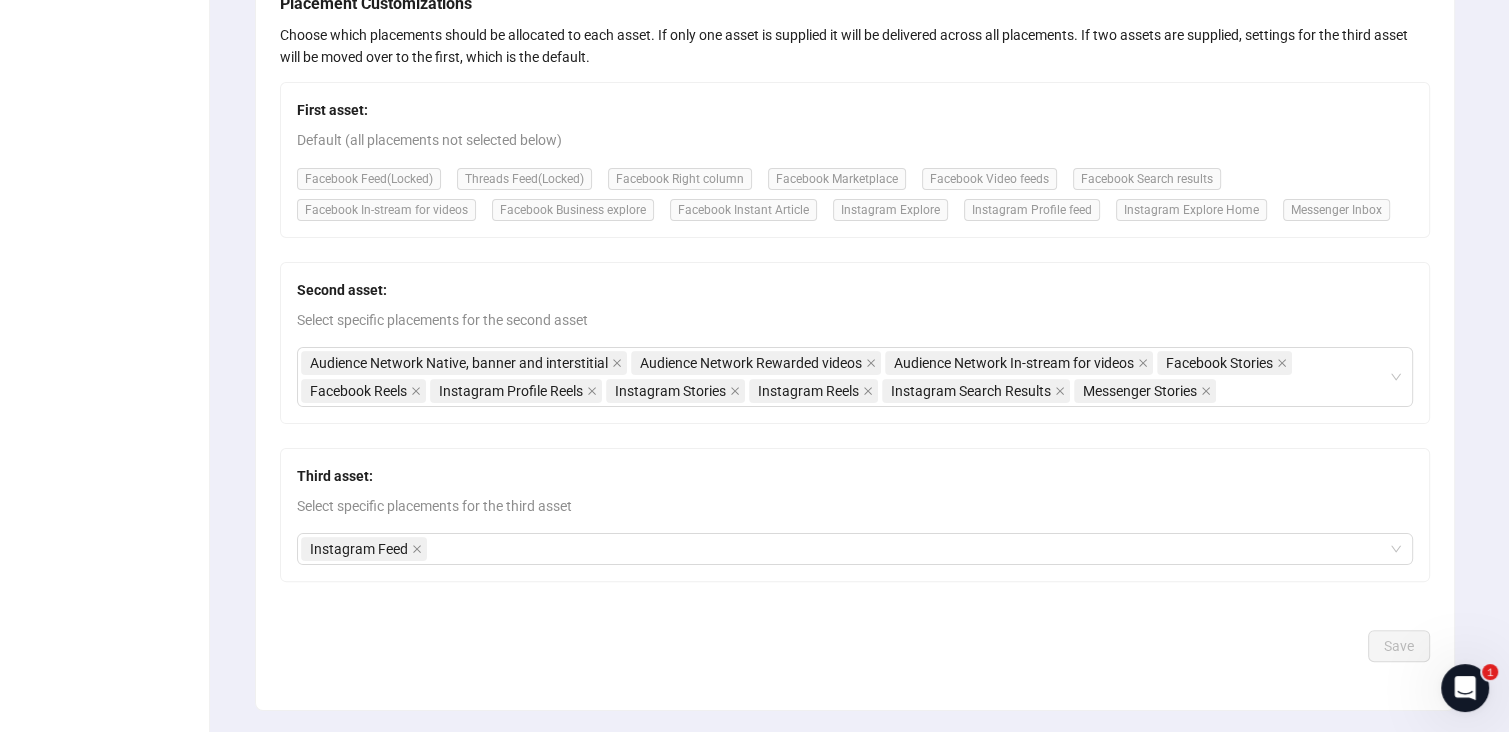 scroll, scrollTop: 400, scrollLeft: 0, axis: vertical 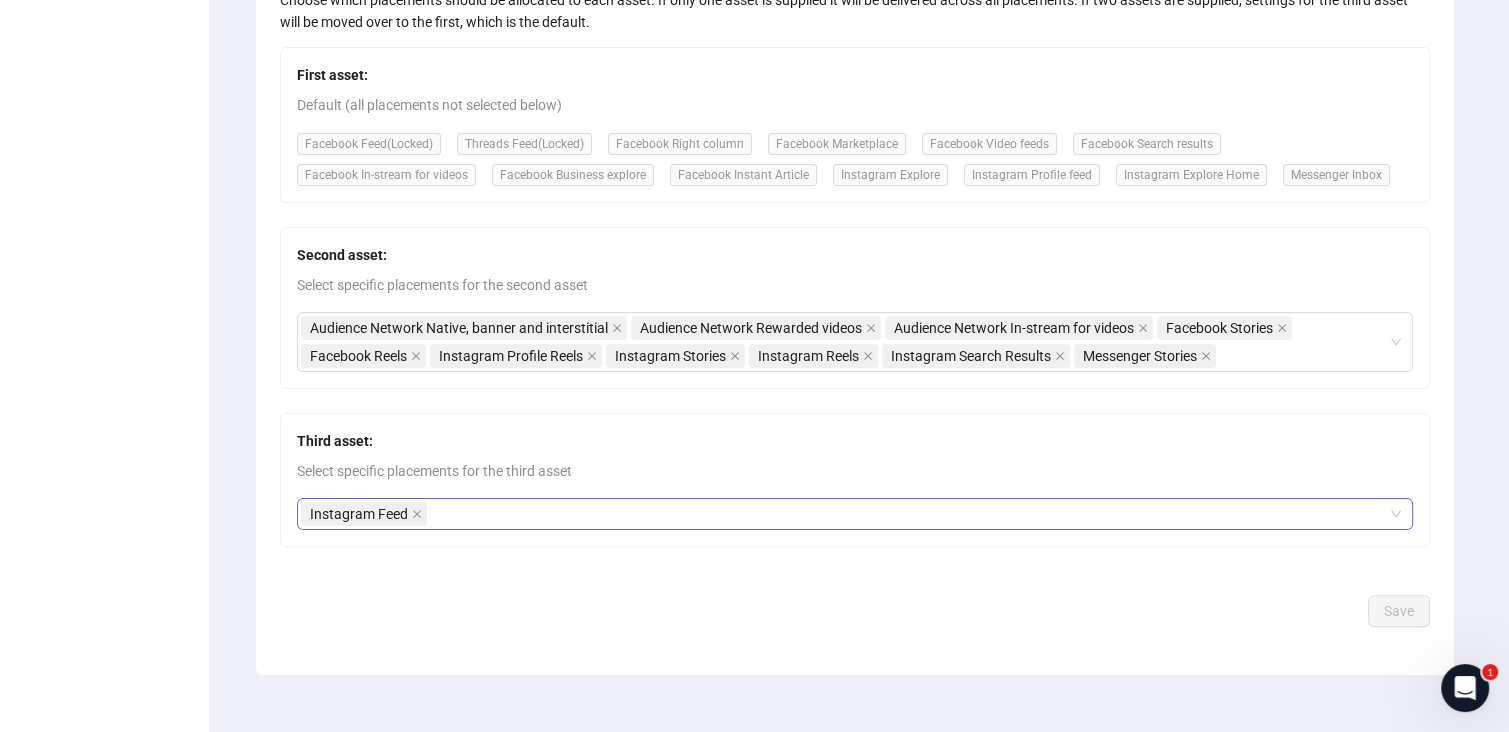 click on "Instagram Feed" at bounding box center (844, 342) 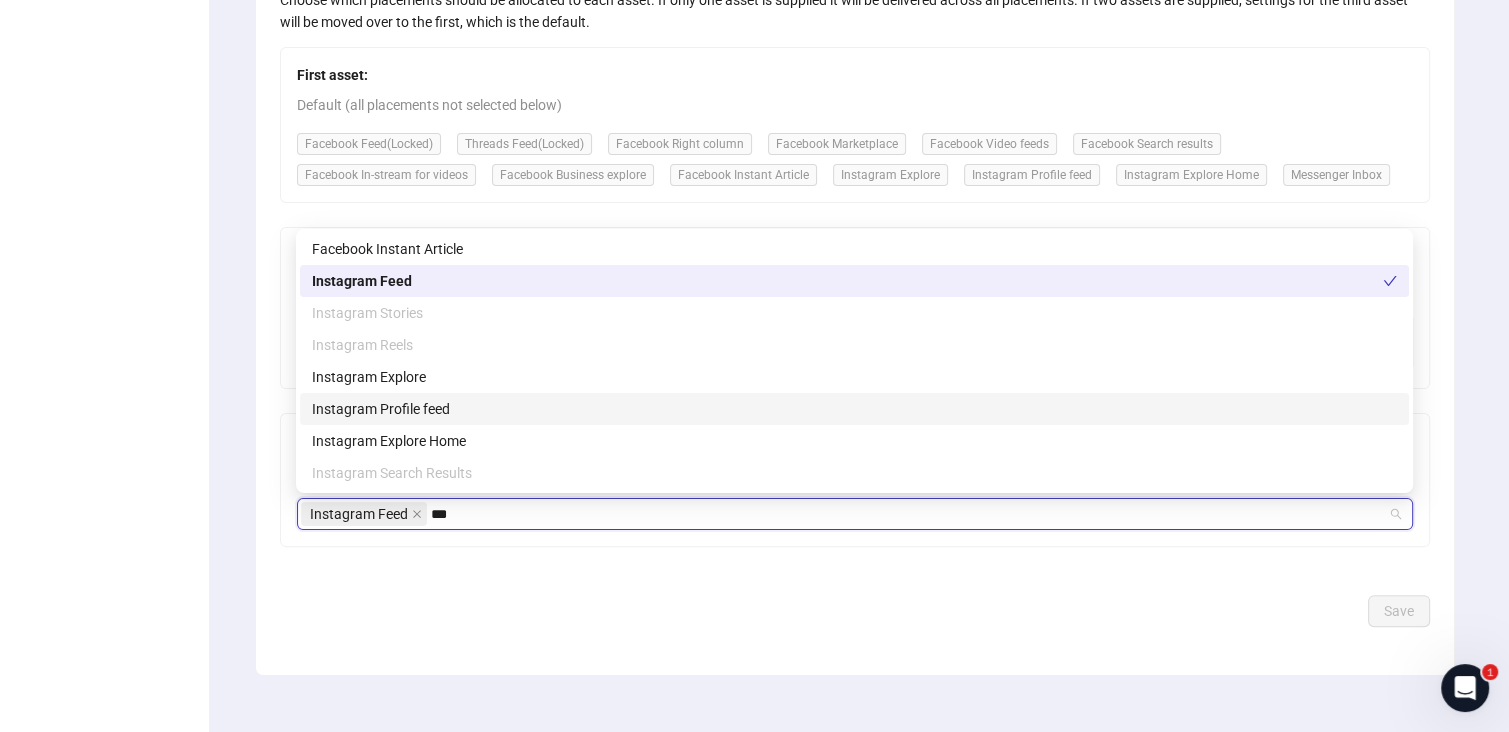 click on "Instagram Profile feed" at bounding box center (854, 409) 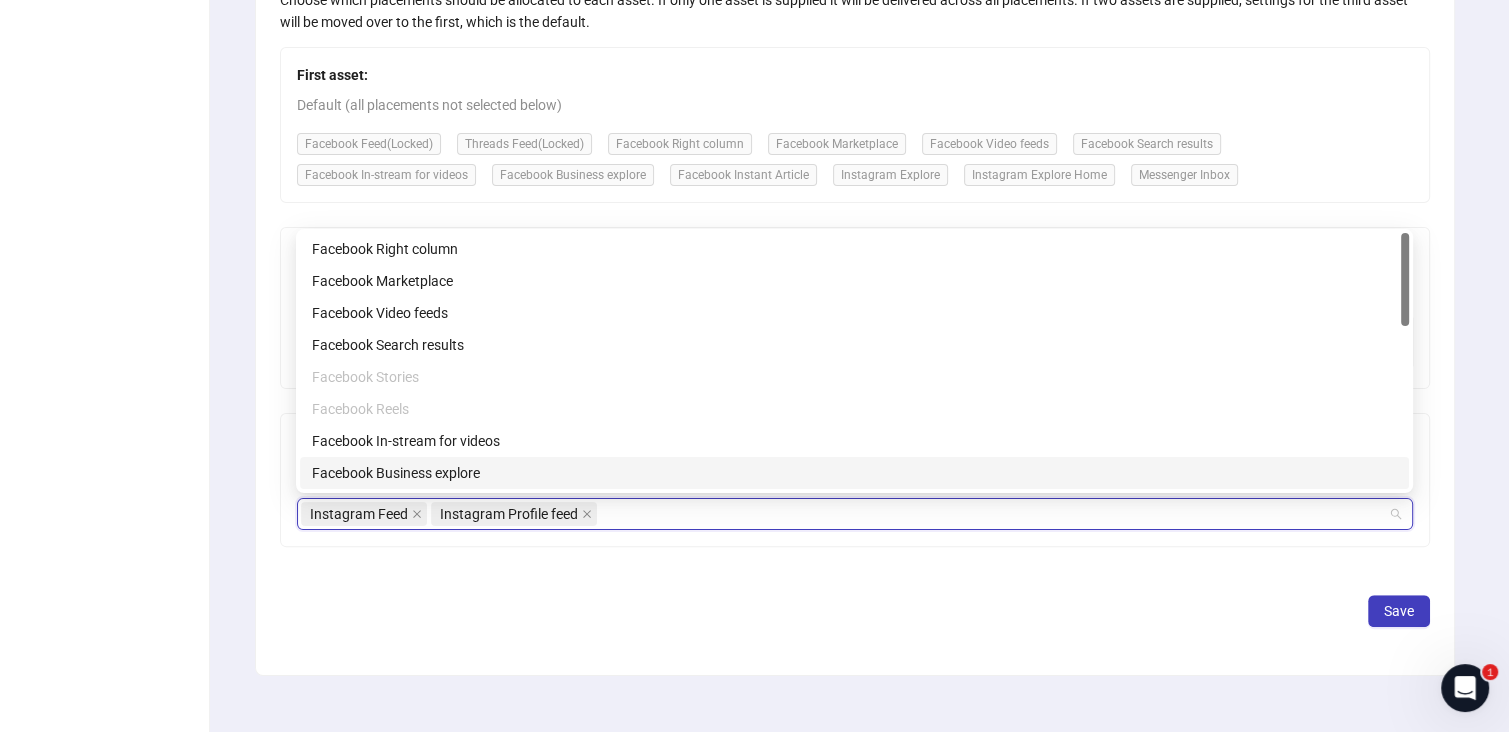 click on "Save" at bounding box center (855, 297) 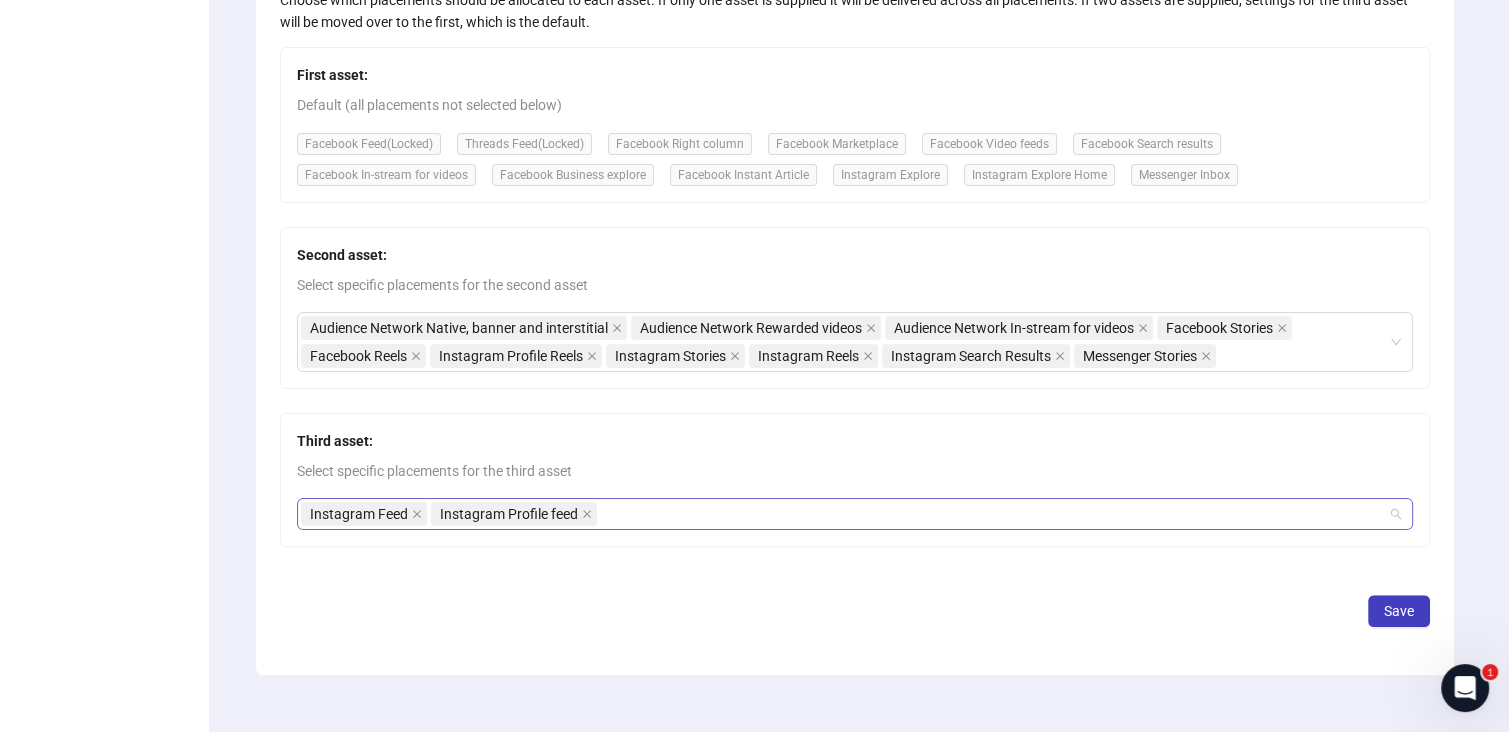 click on "Instagram Feed Instagram Profile feed" at bounding box center [844, 514] 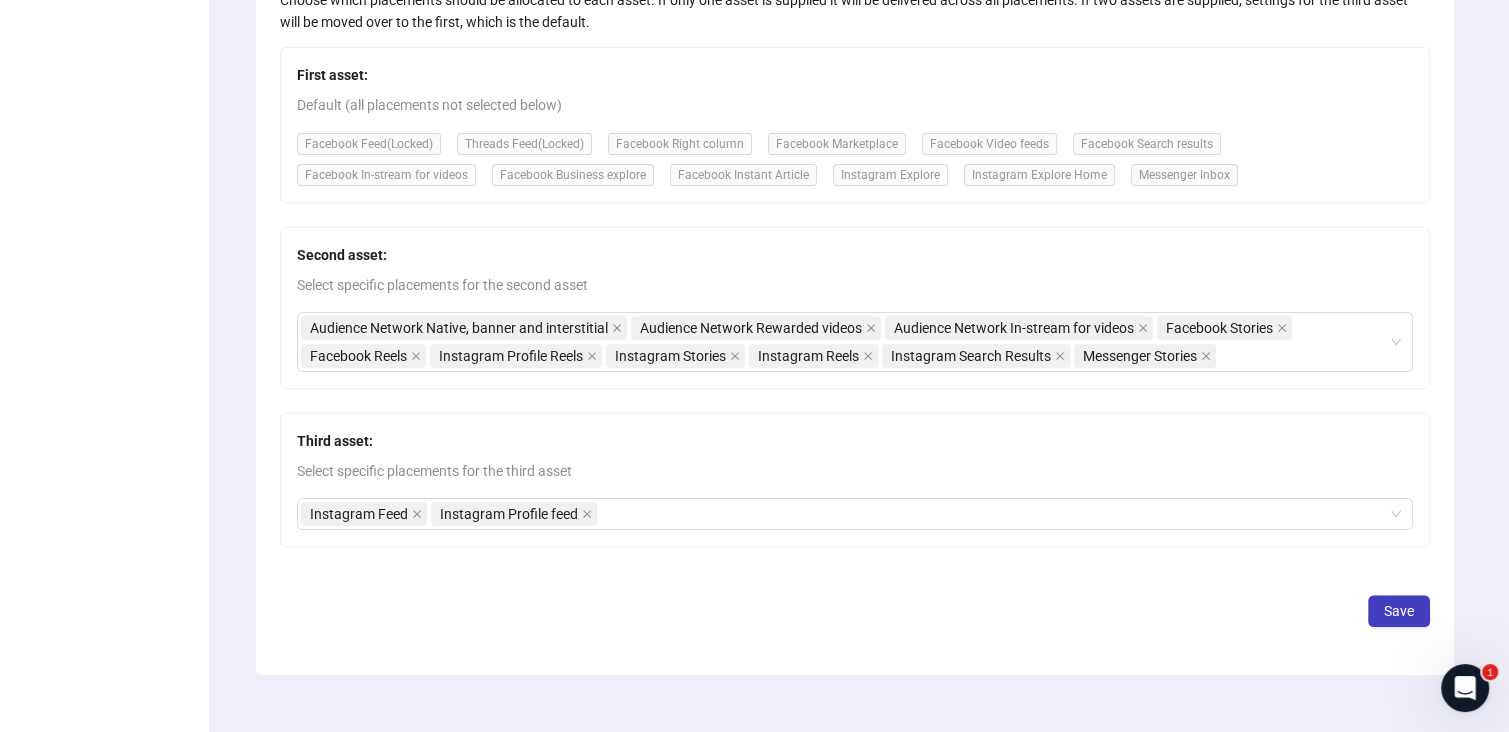 click on "Save" at bounding box center [855, 297] 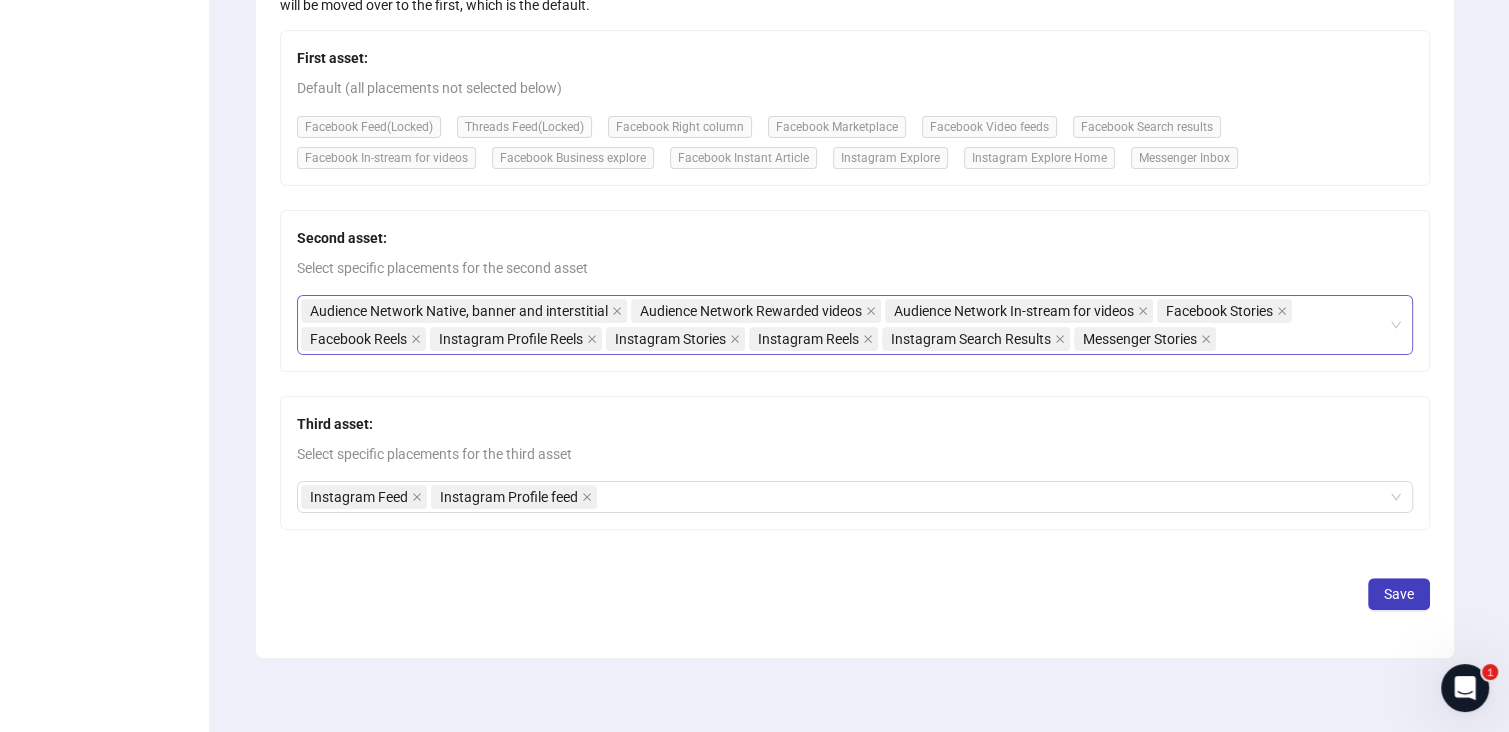 scroll, scrollTop: 421, scrollLeft: 0, axis: vertical 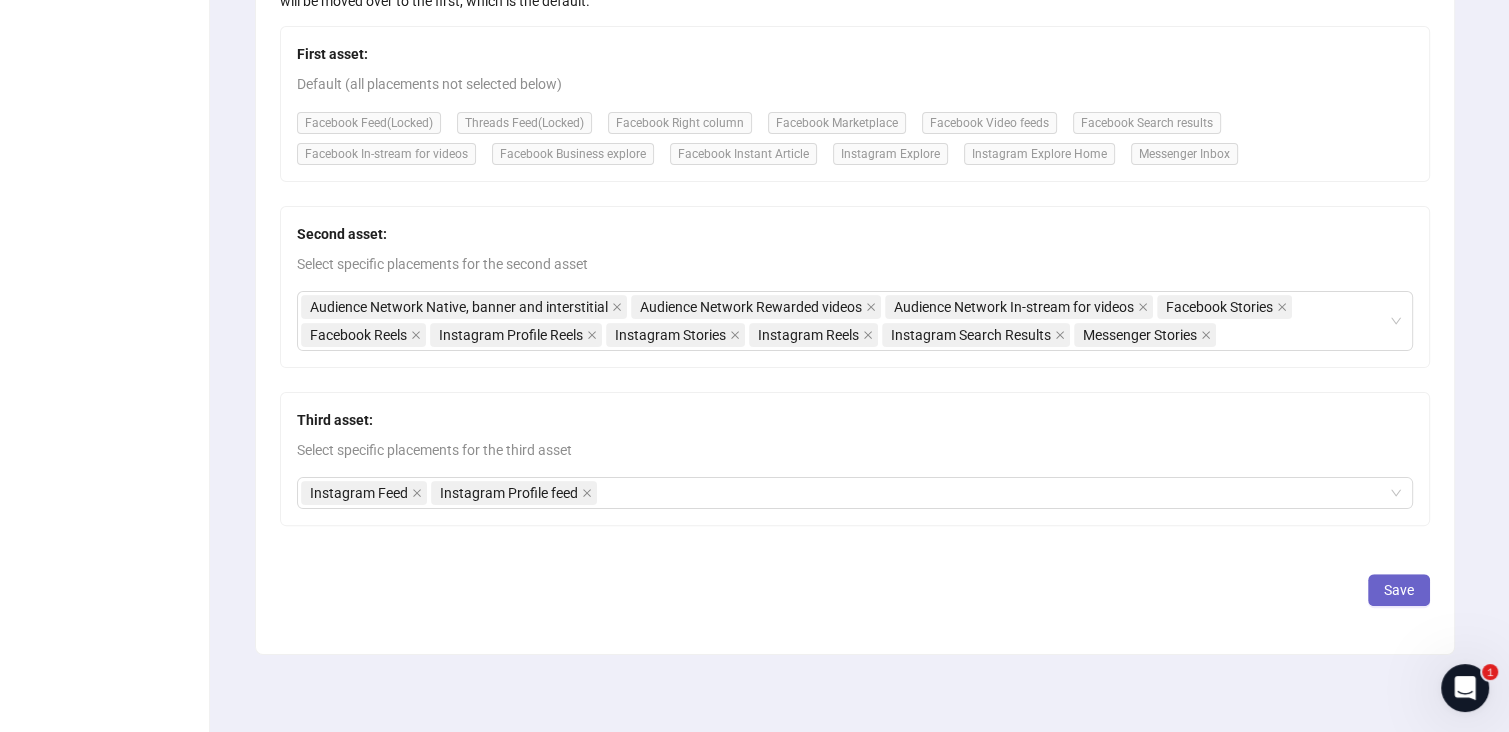 click on "Save" at bounding box center [1399, 590] 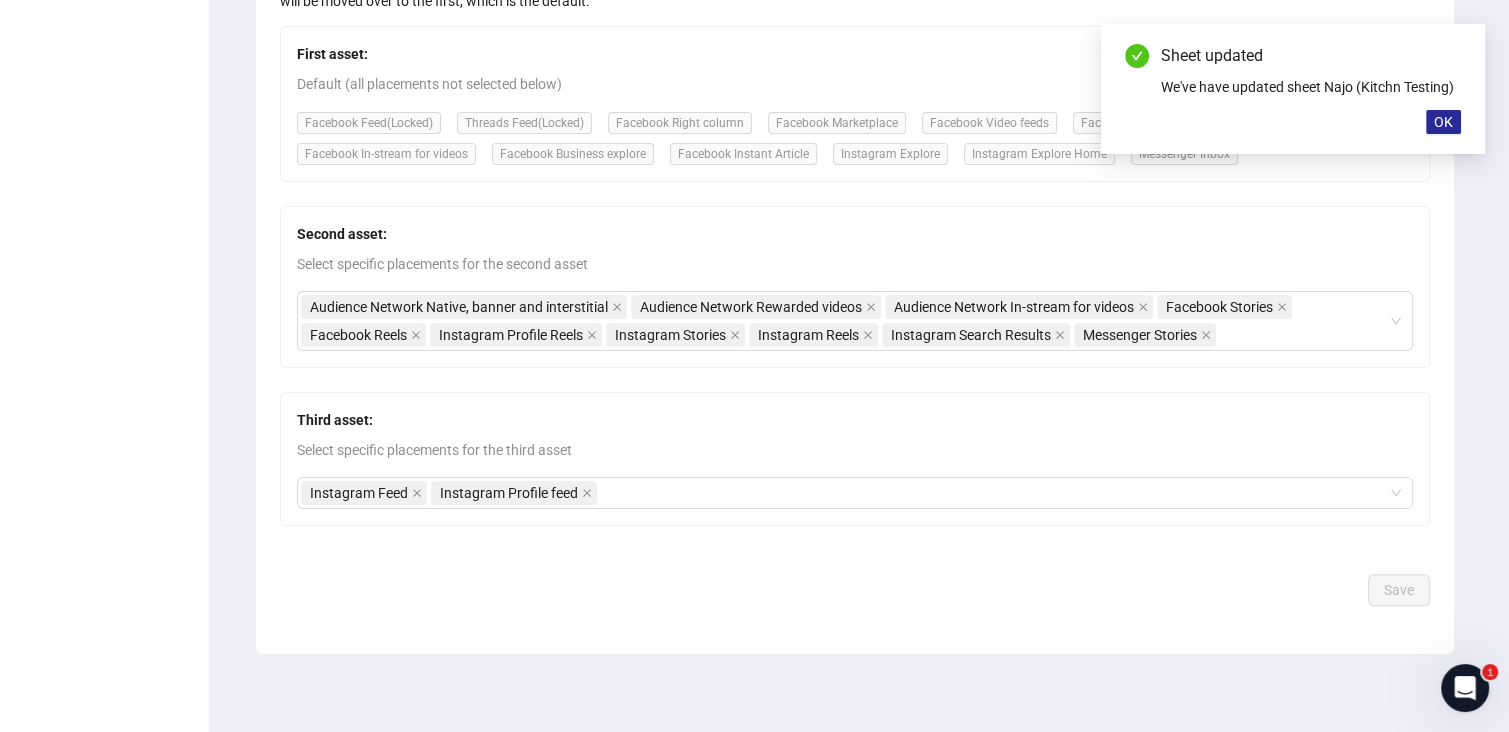 click on "OK" at bounding box center [1443, 122] 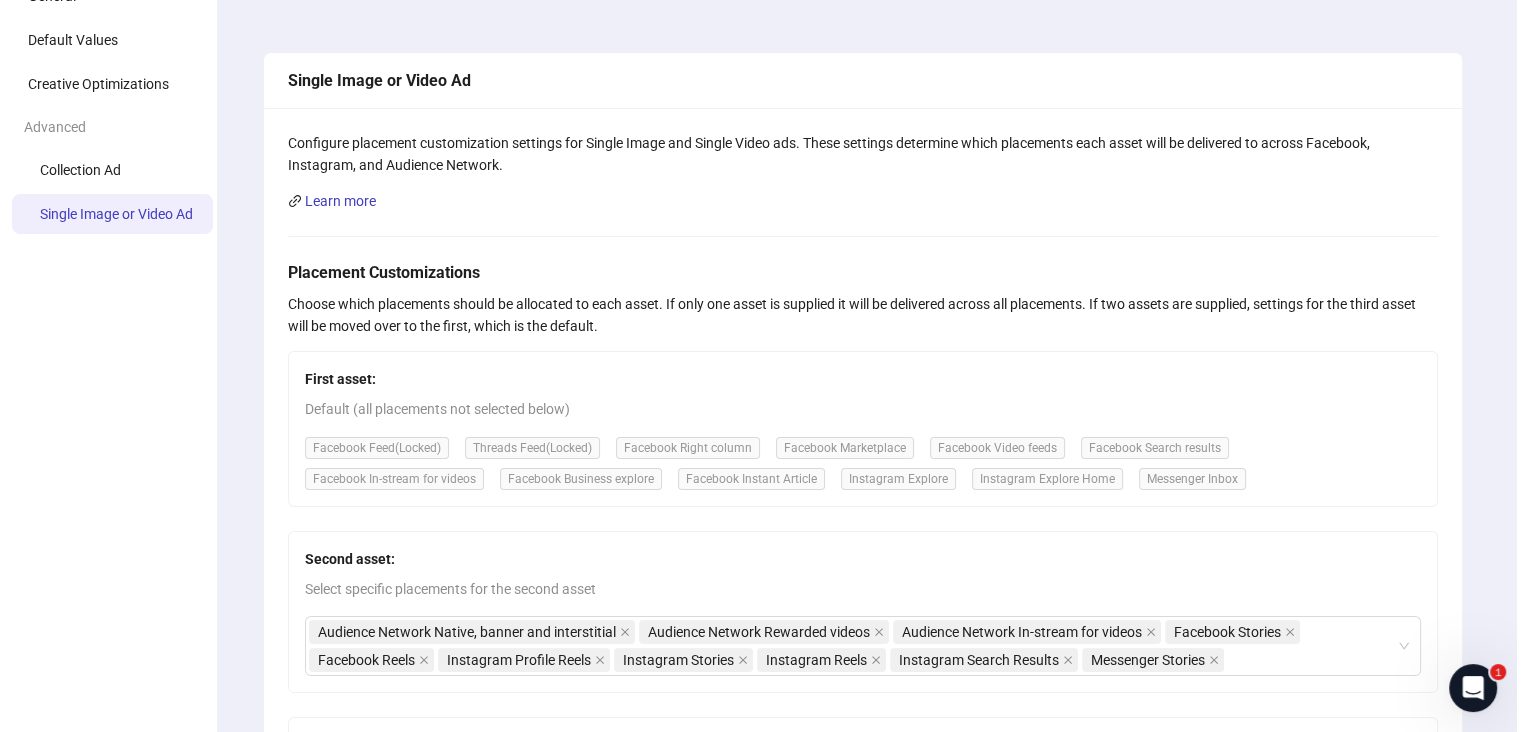 scroll, scrollTop: 0, scrollLeft: 0, axis: both 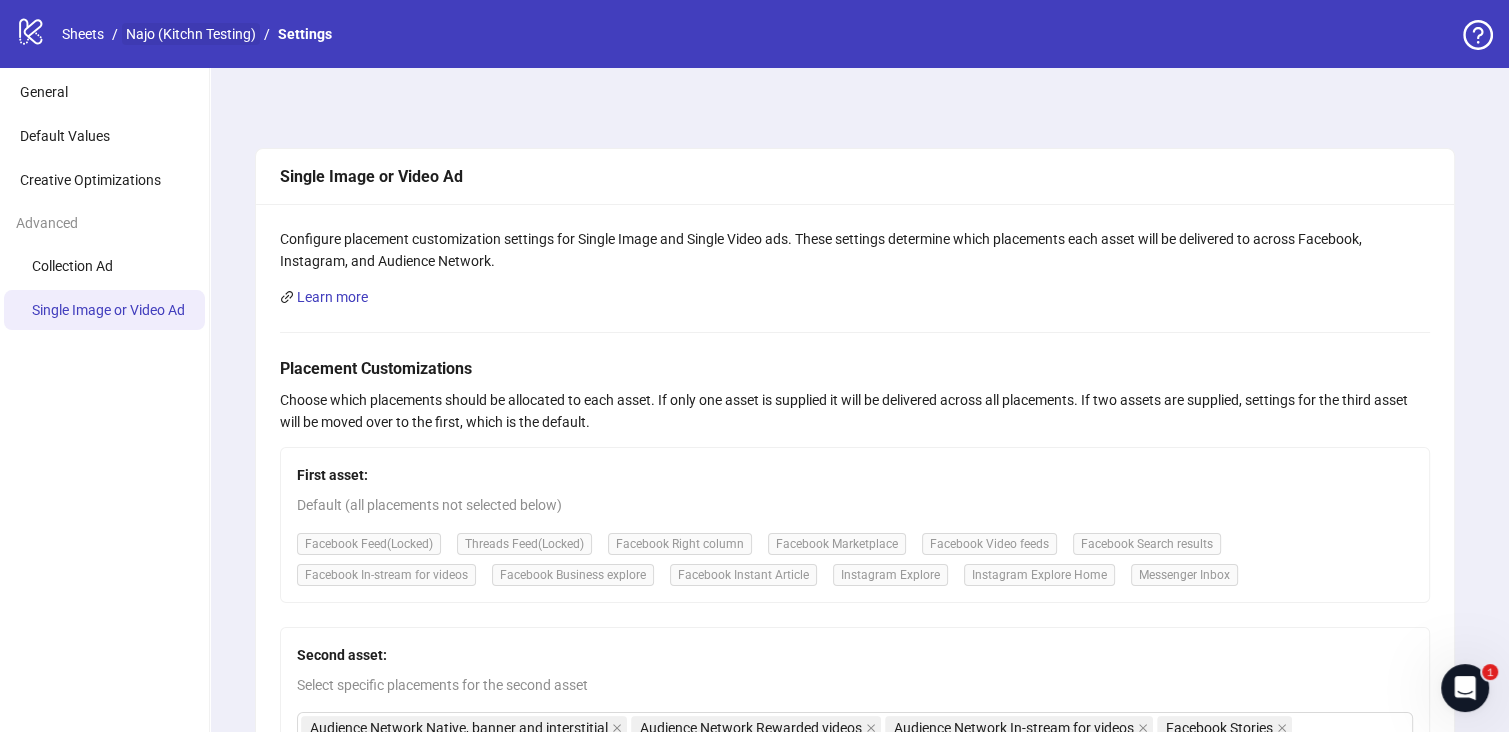 click on "Najo (Kitchn Testing)" at bounding box center [191, 34] 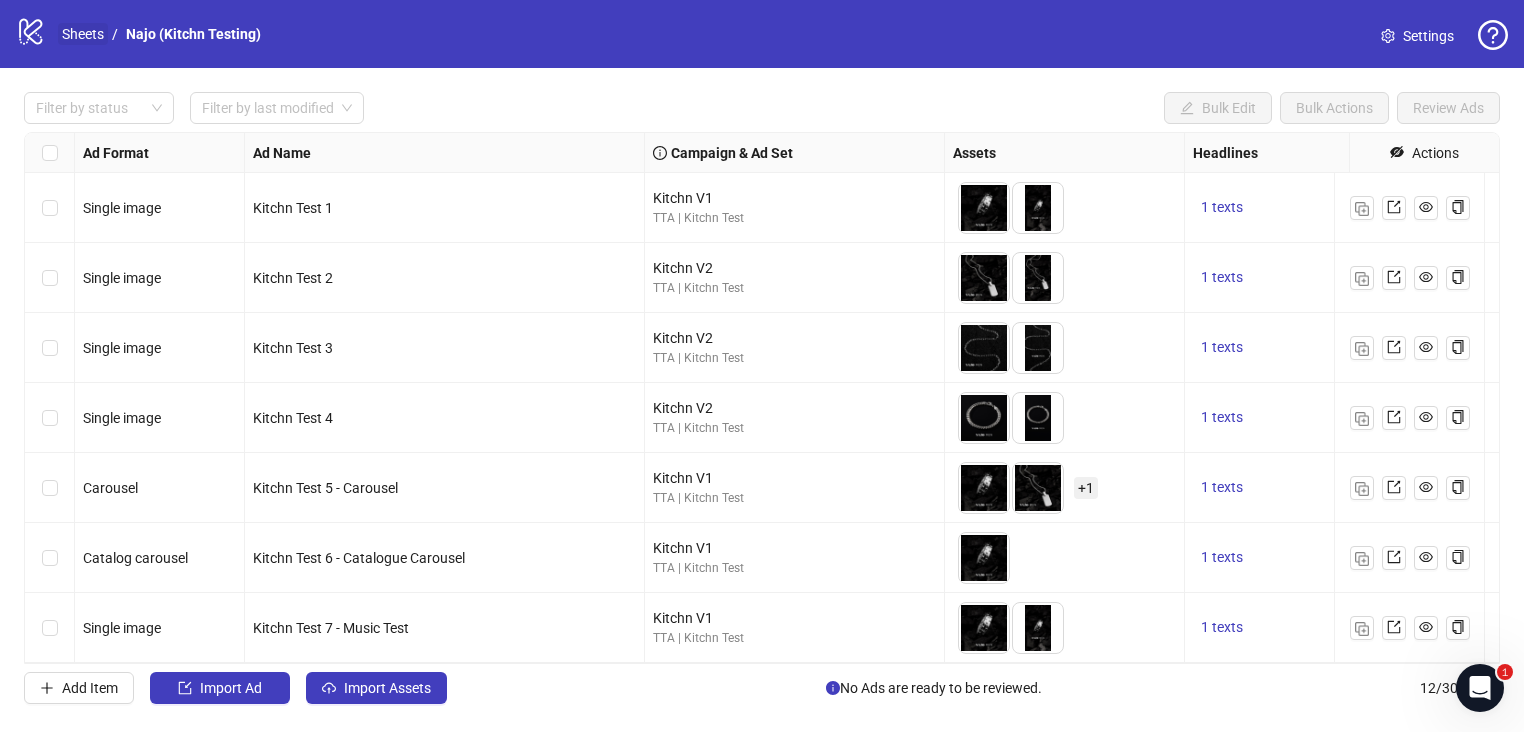click on "Sheets" at bounding box center (83, 34) 